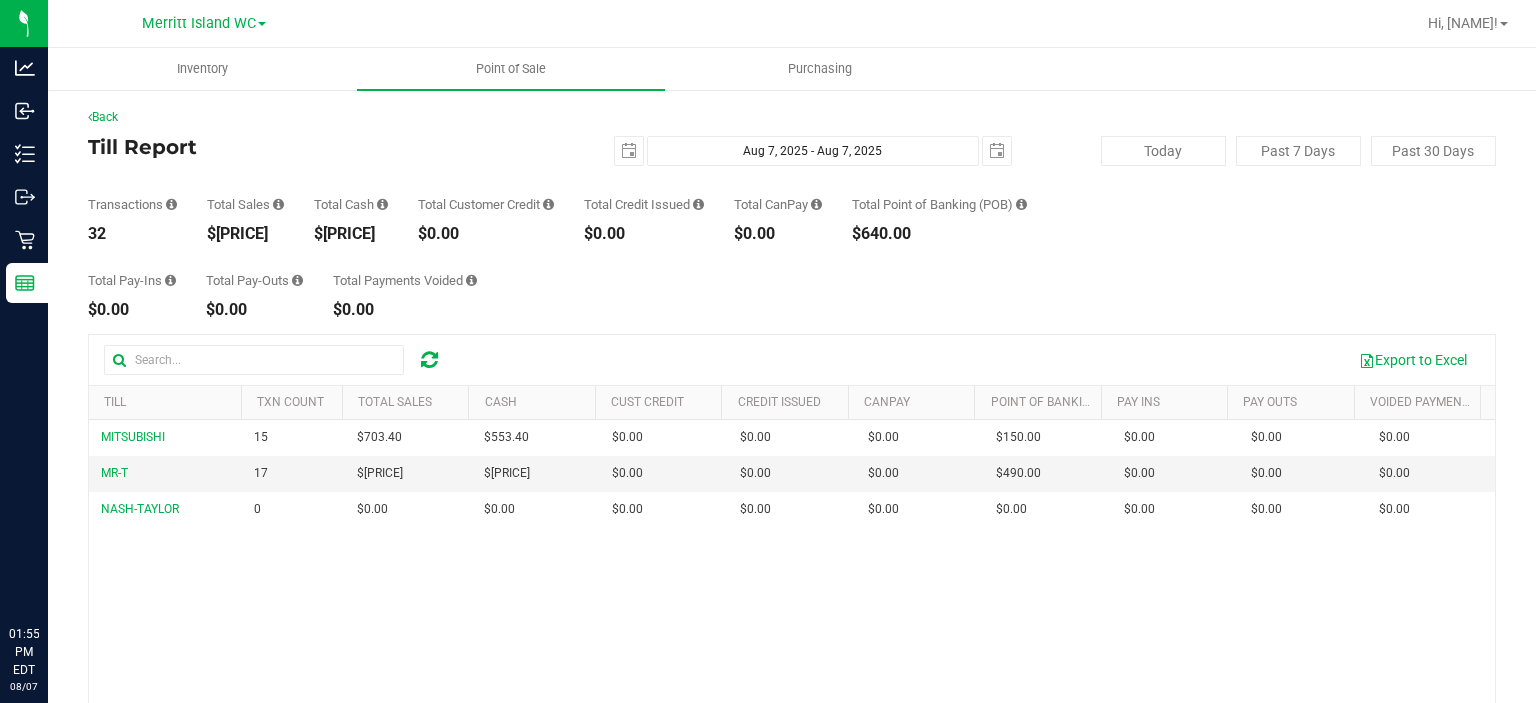 scroll, scrollTop: 0, scrollLeft: 0, axis: both 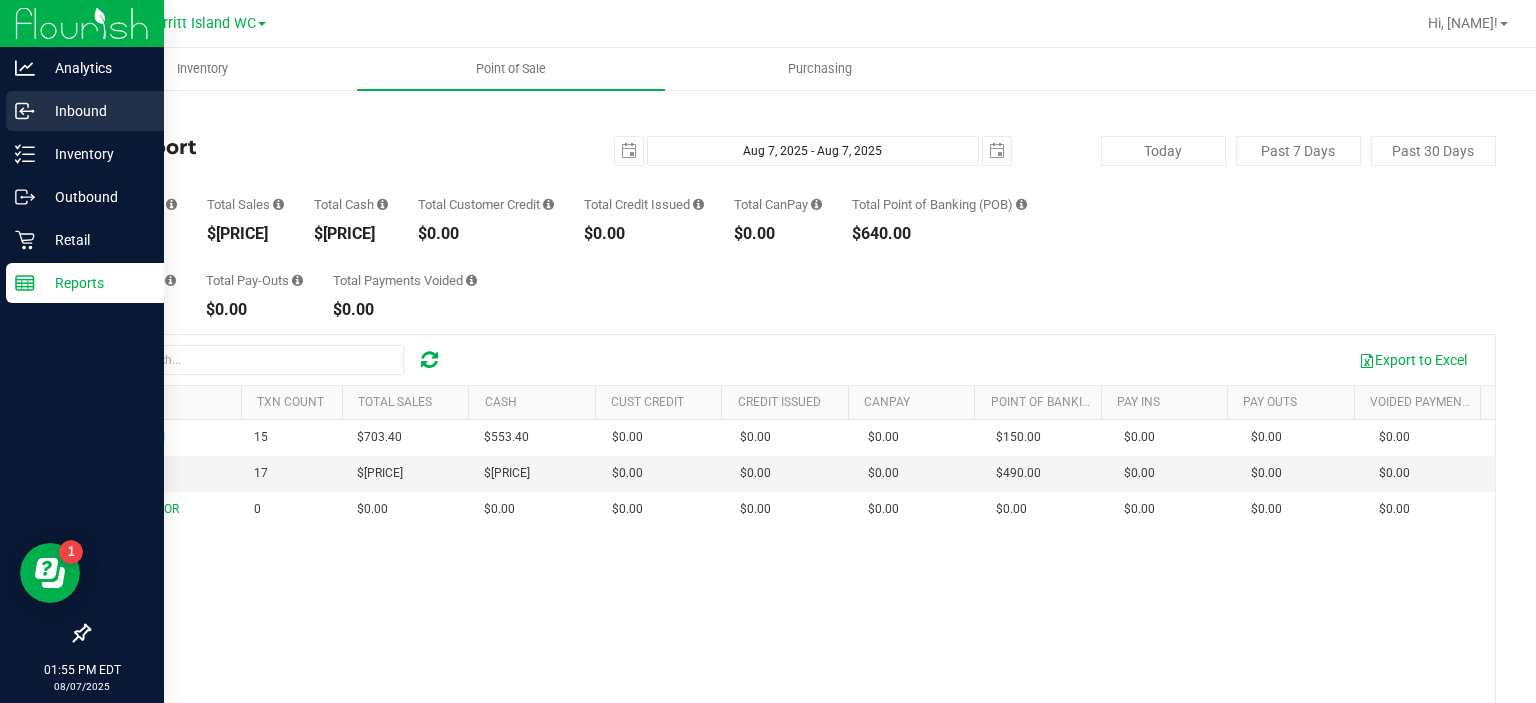 click on "Inbound" at bounding box center [95, 111] 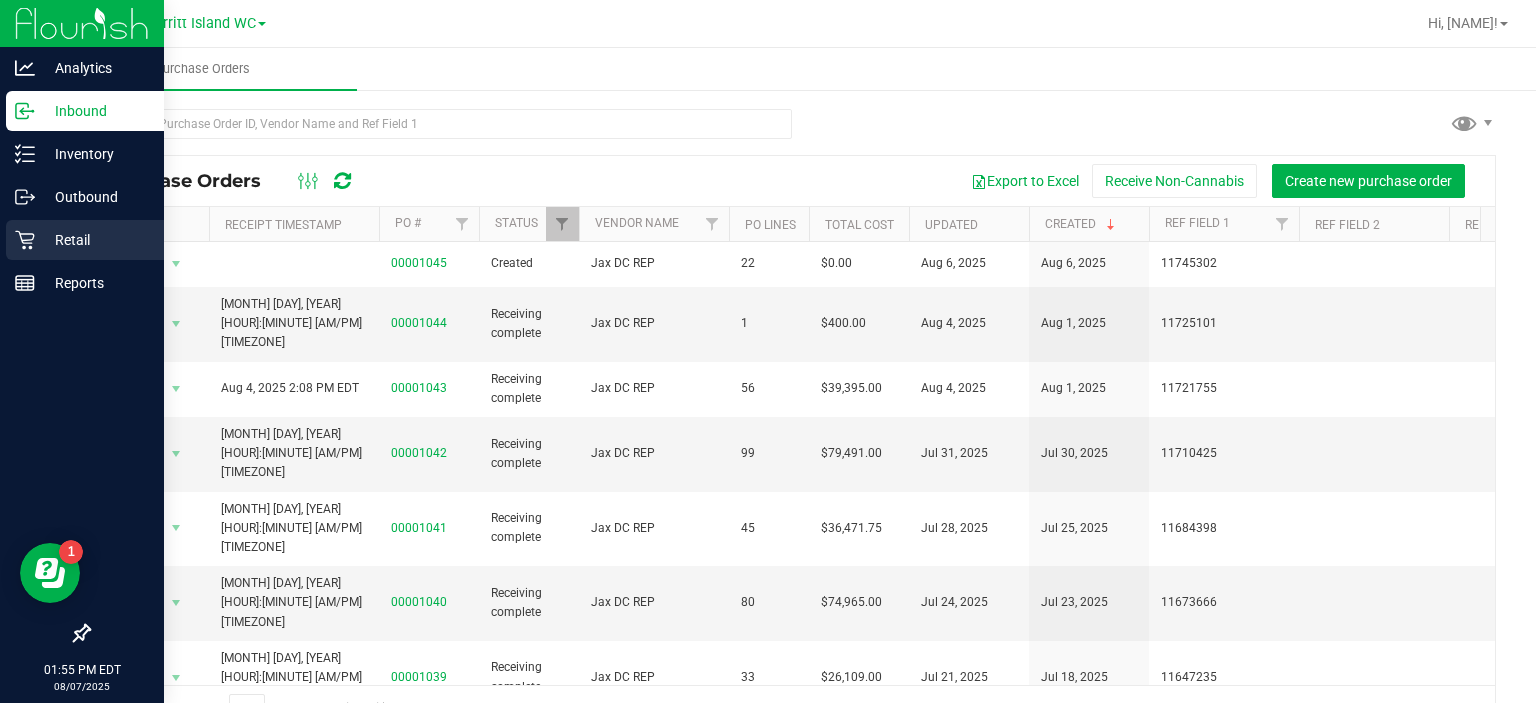 click on "Retail" at bounding box center [95, 240] 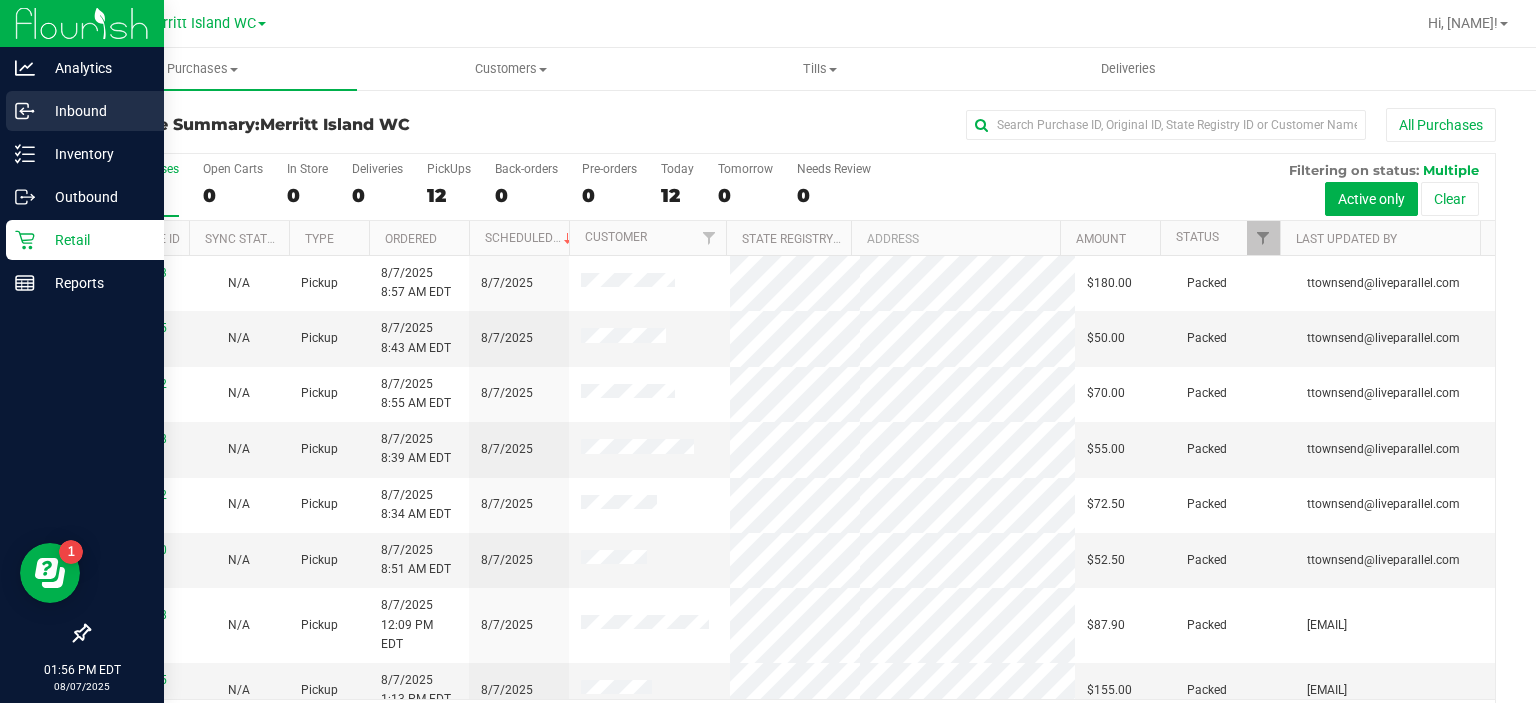 click on "Inbound" at bounding box center [95, 111] 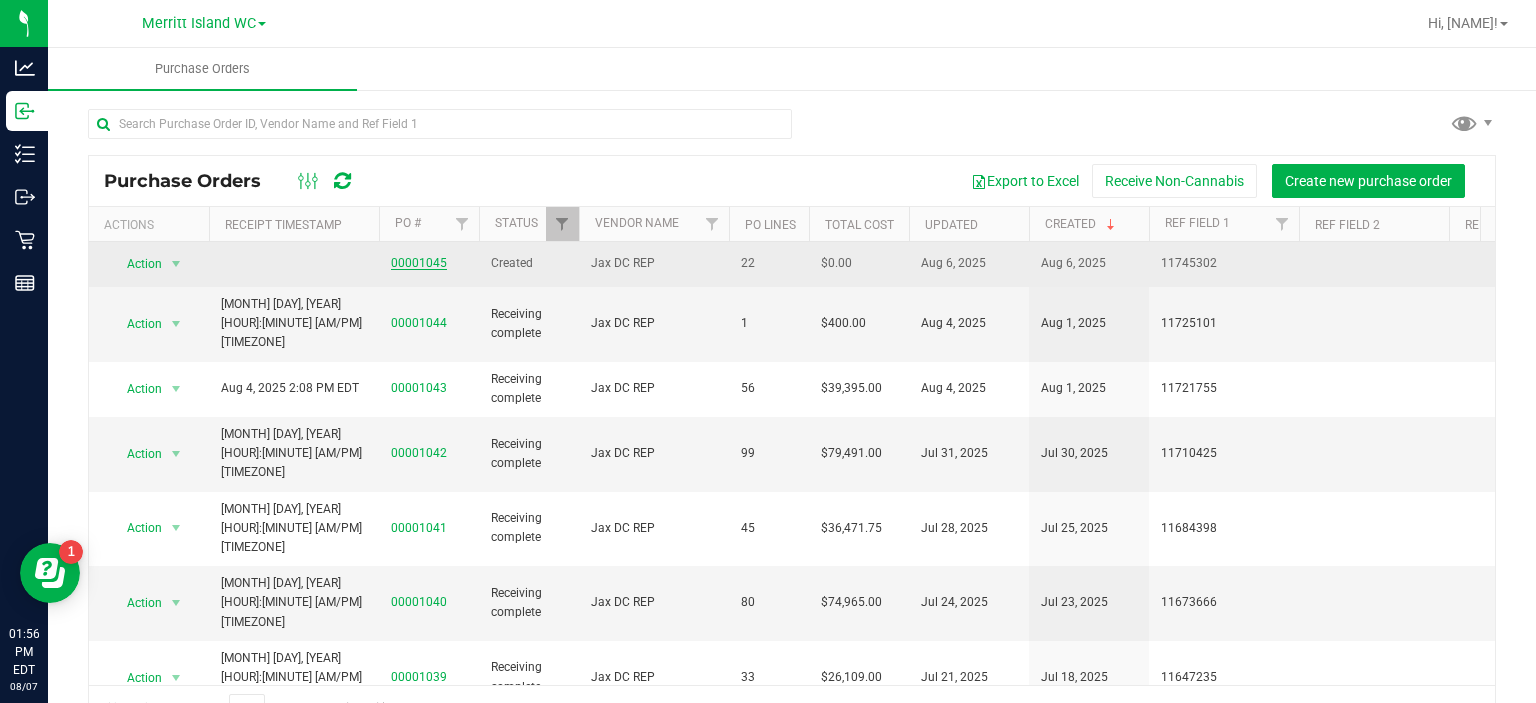 click on "00001045" at bounding box center [419, 263] 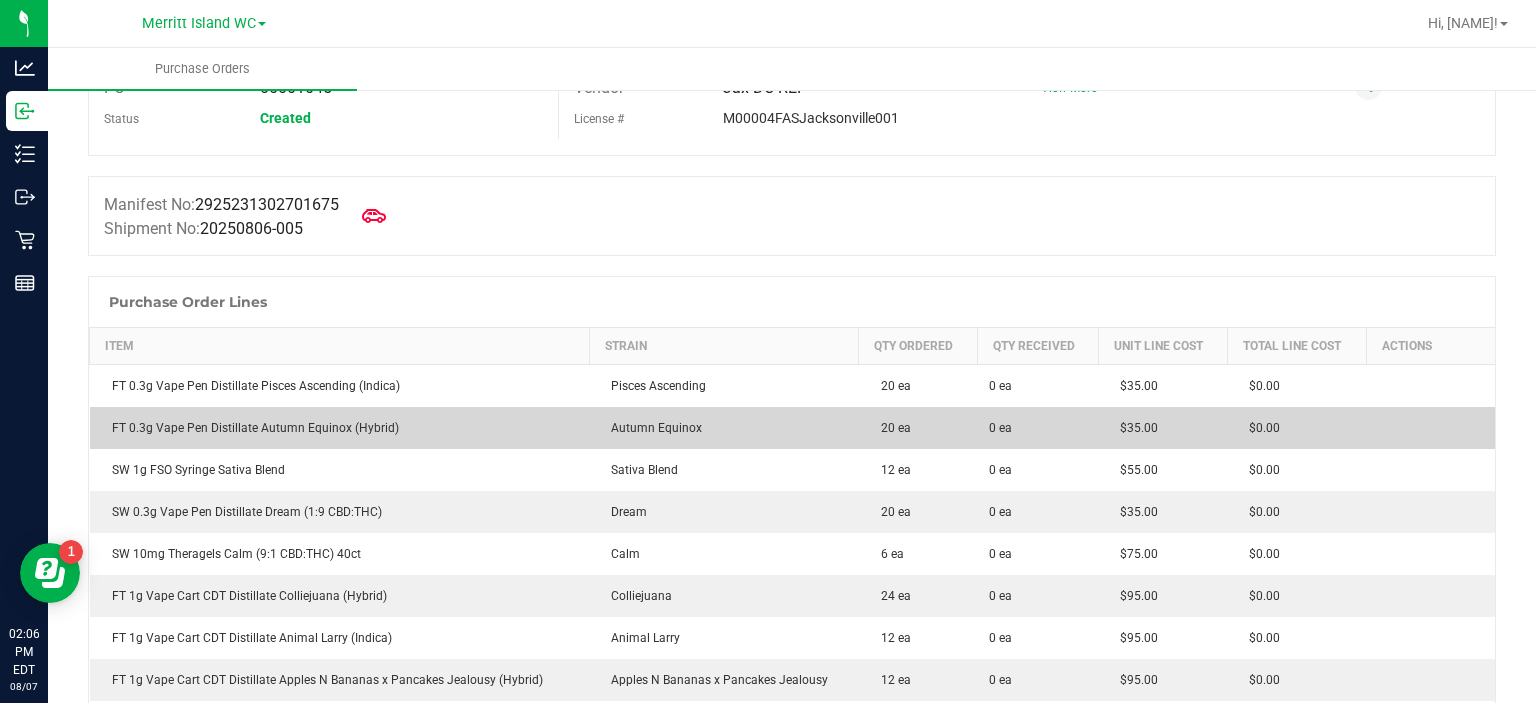 scroll, scrollTop: 0, scrollLeft: 0, axis: both 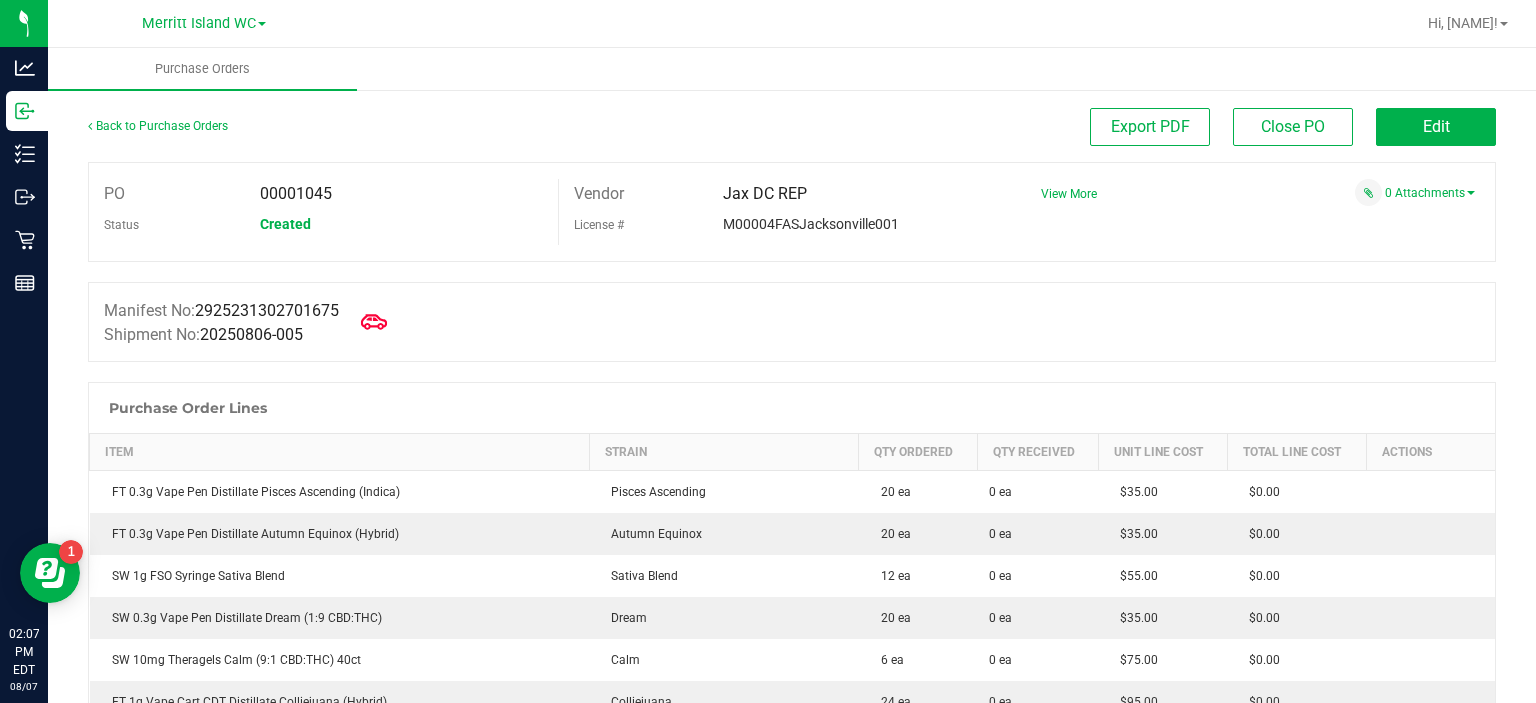 click 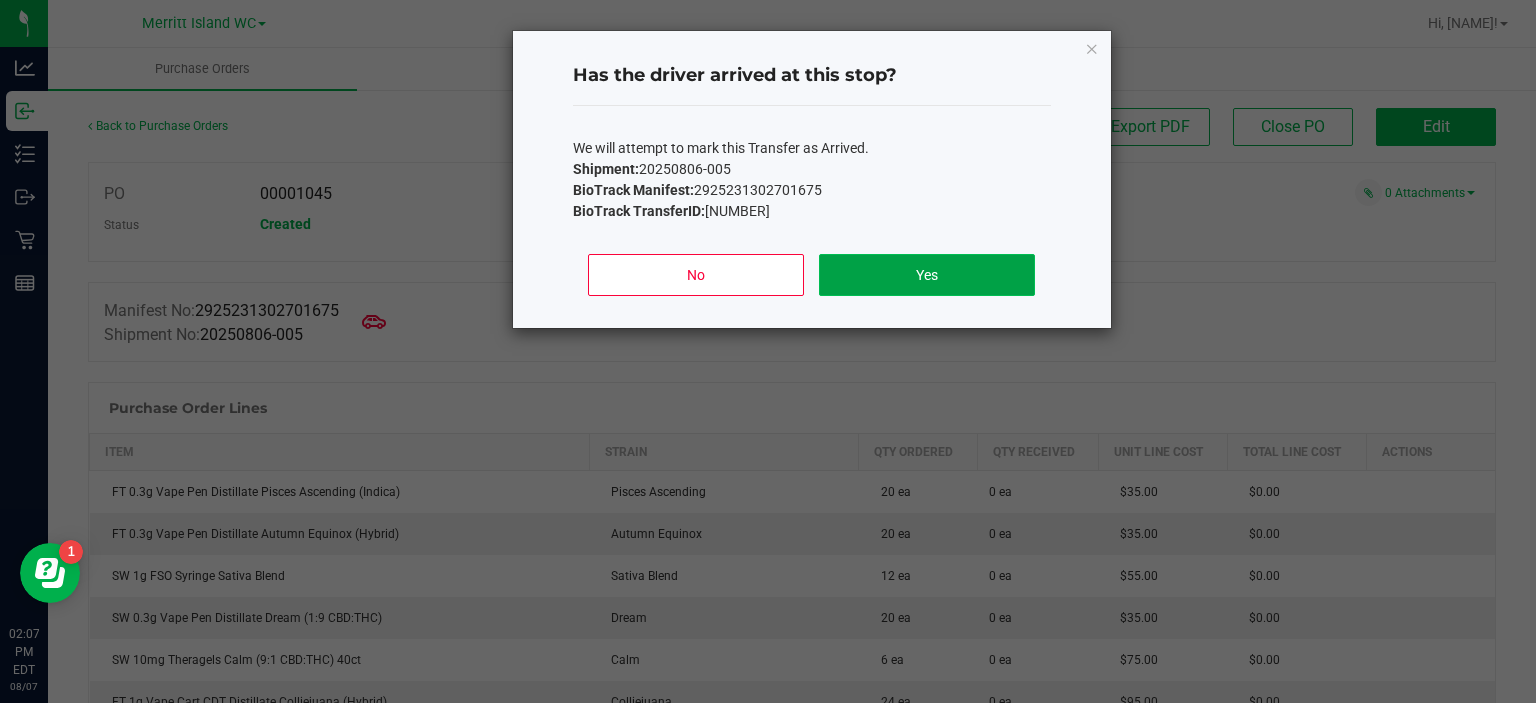 click on "Yes" 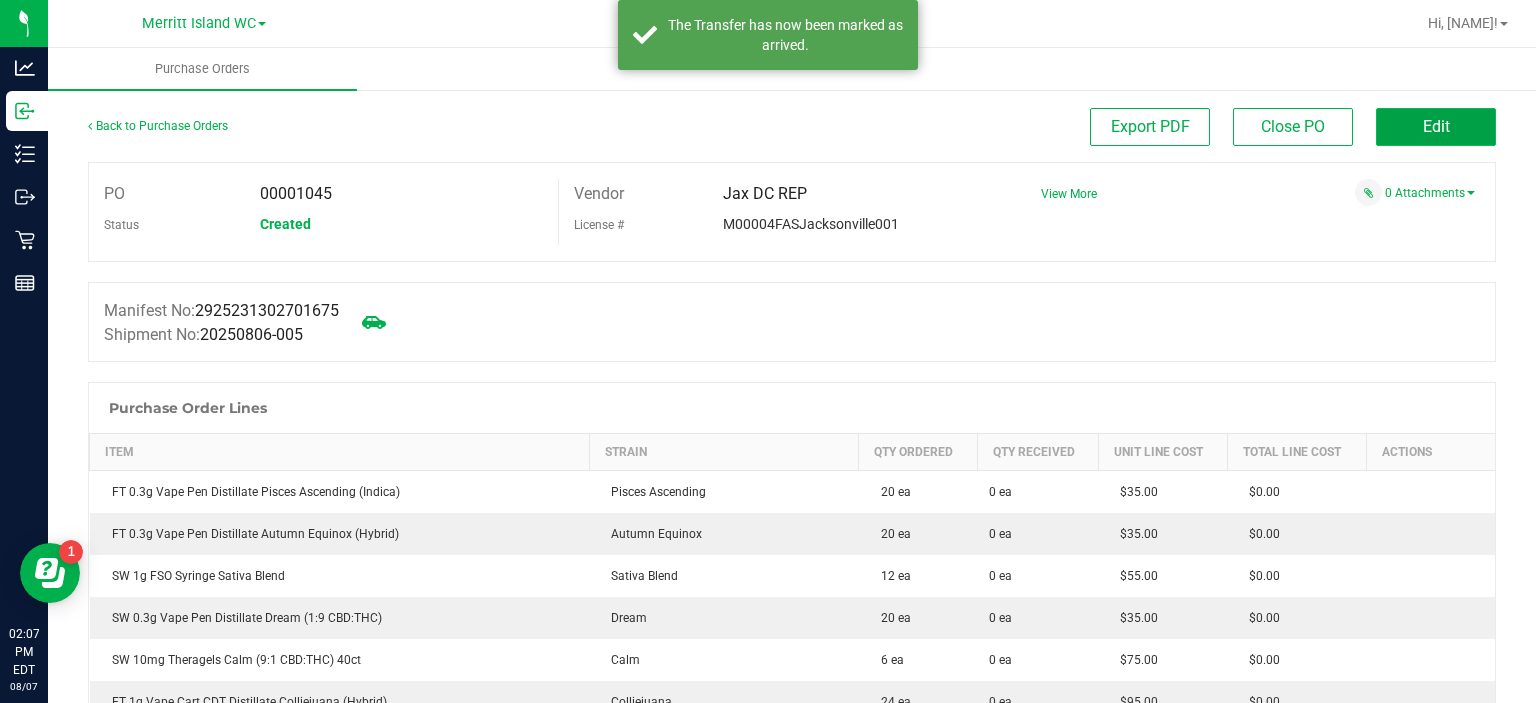 click on "Edit" at bounding box center (1436, 127) 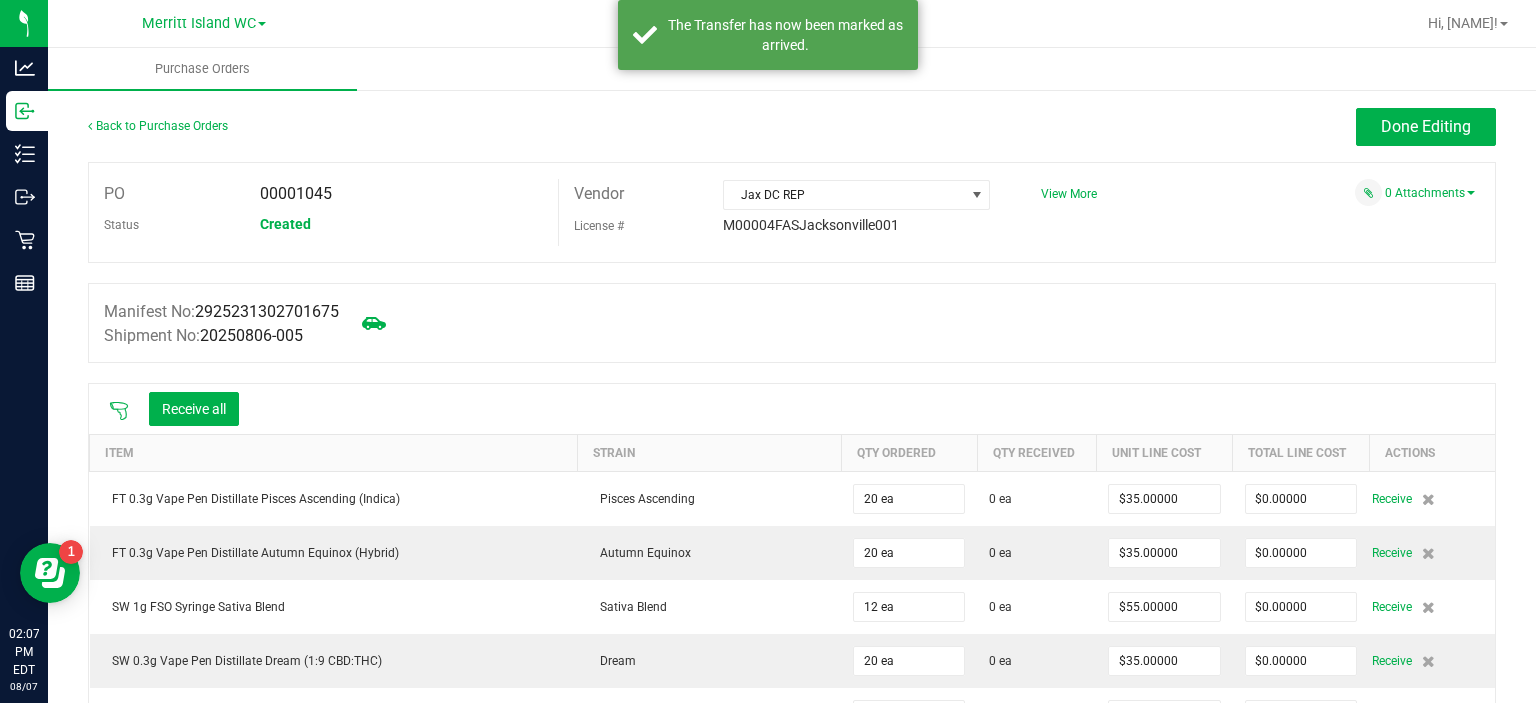 click 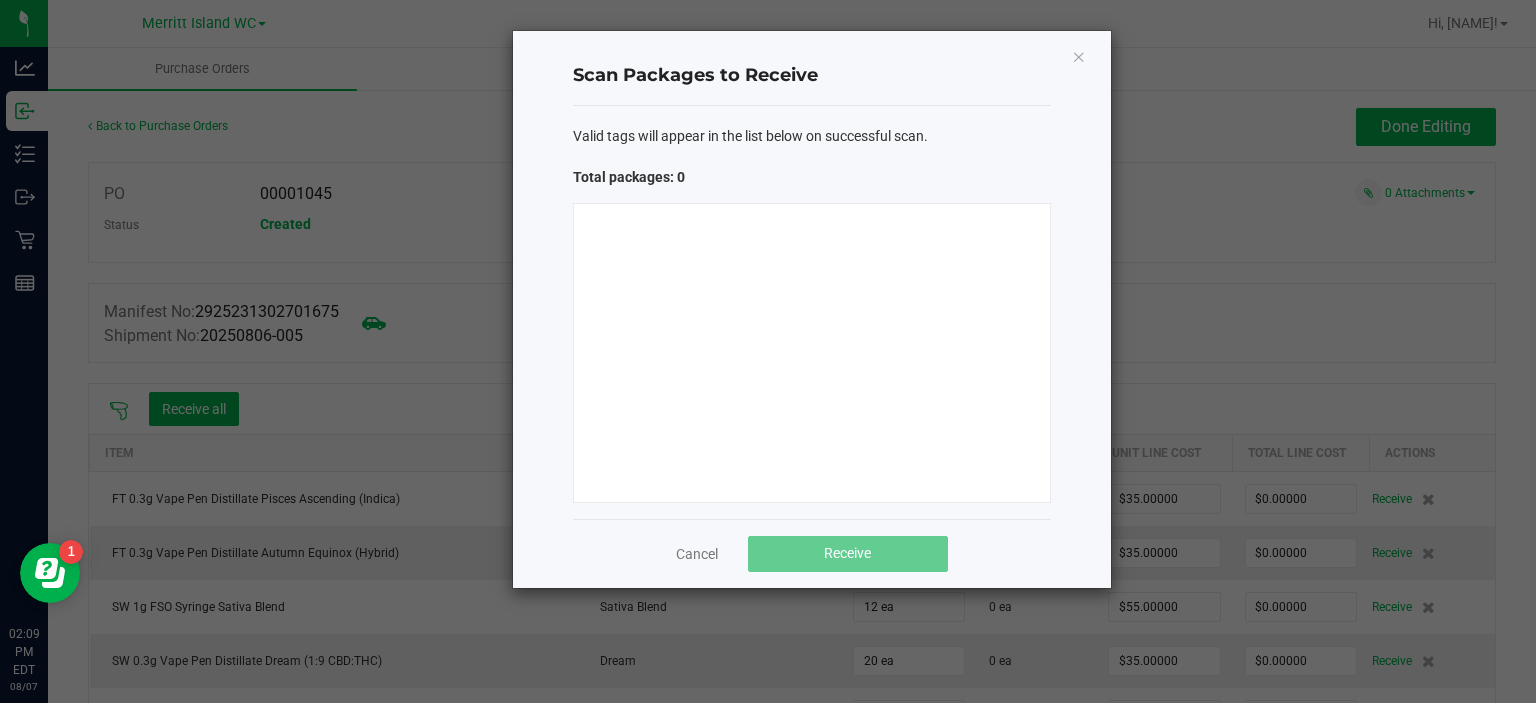type 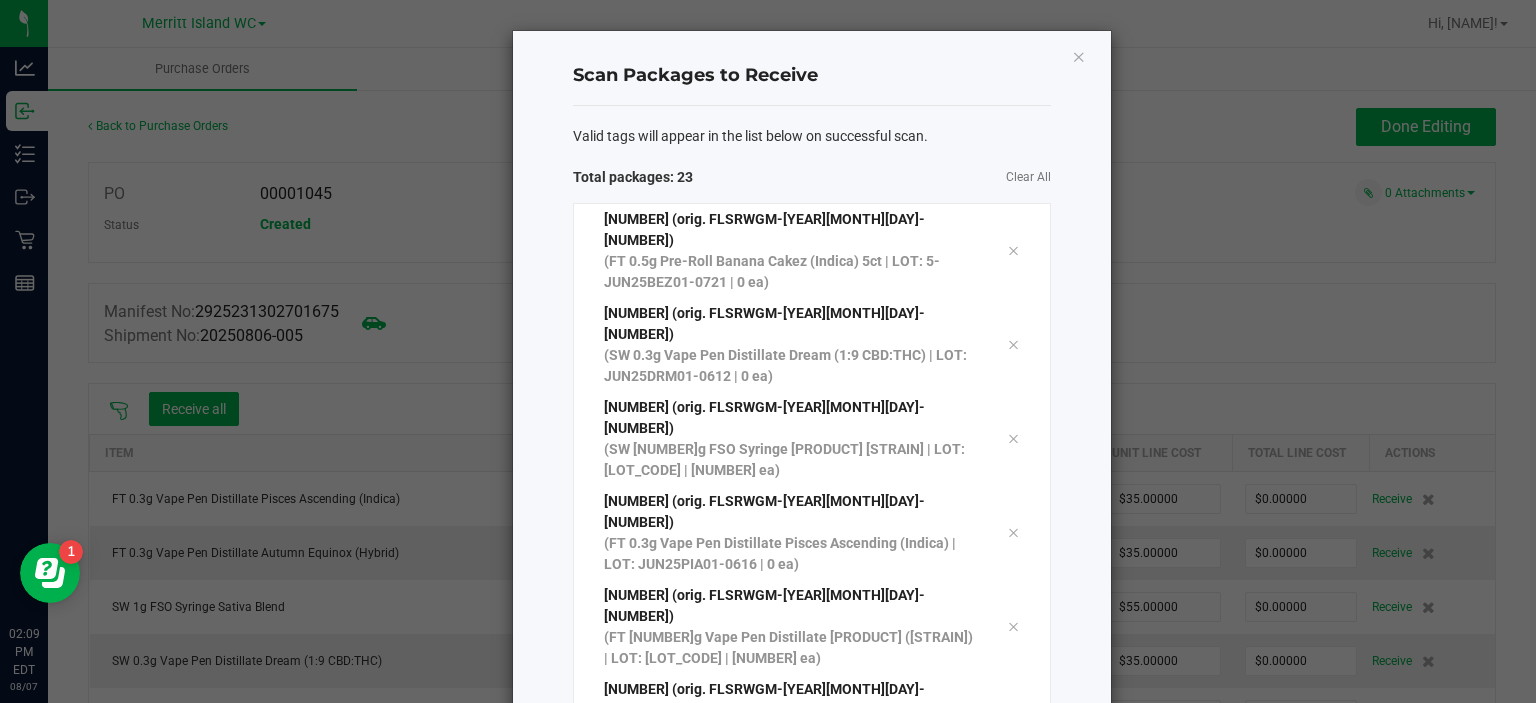 scroll, scrollTop: 1151, scrollLeft: 0, axis: vertical 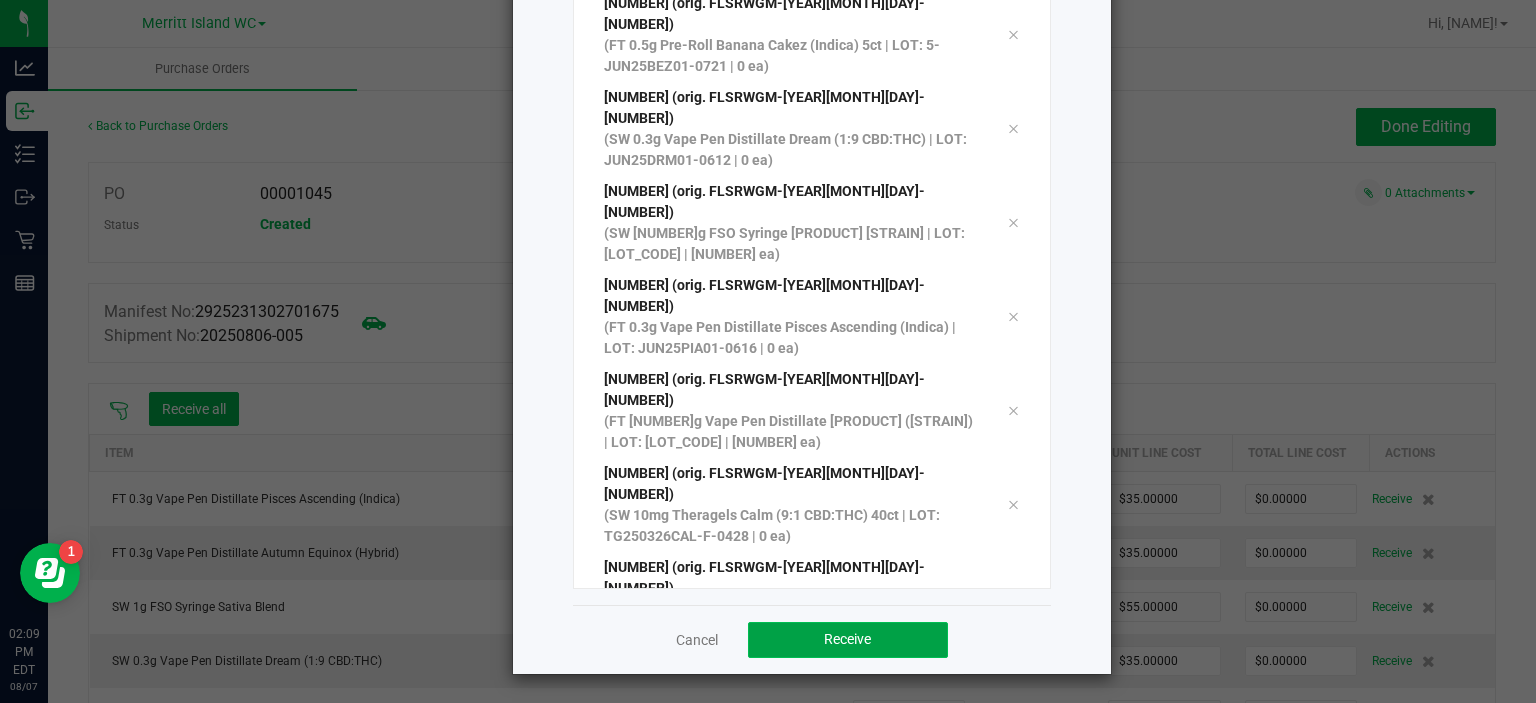 click on "Receive" 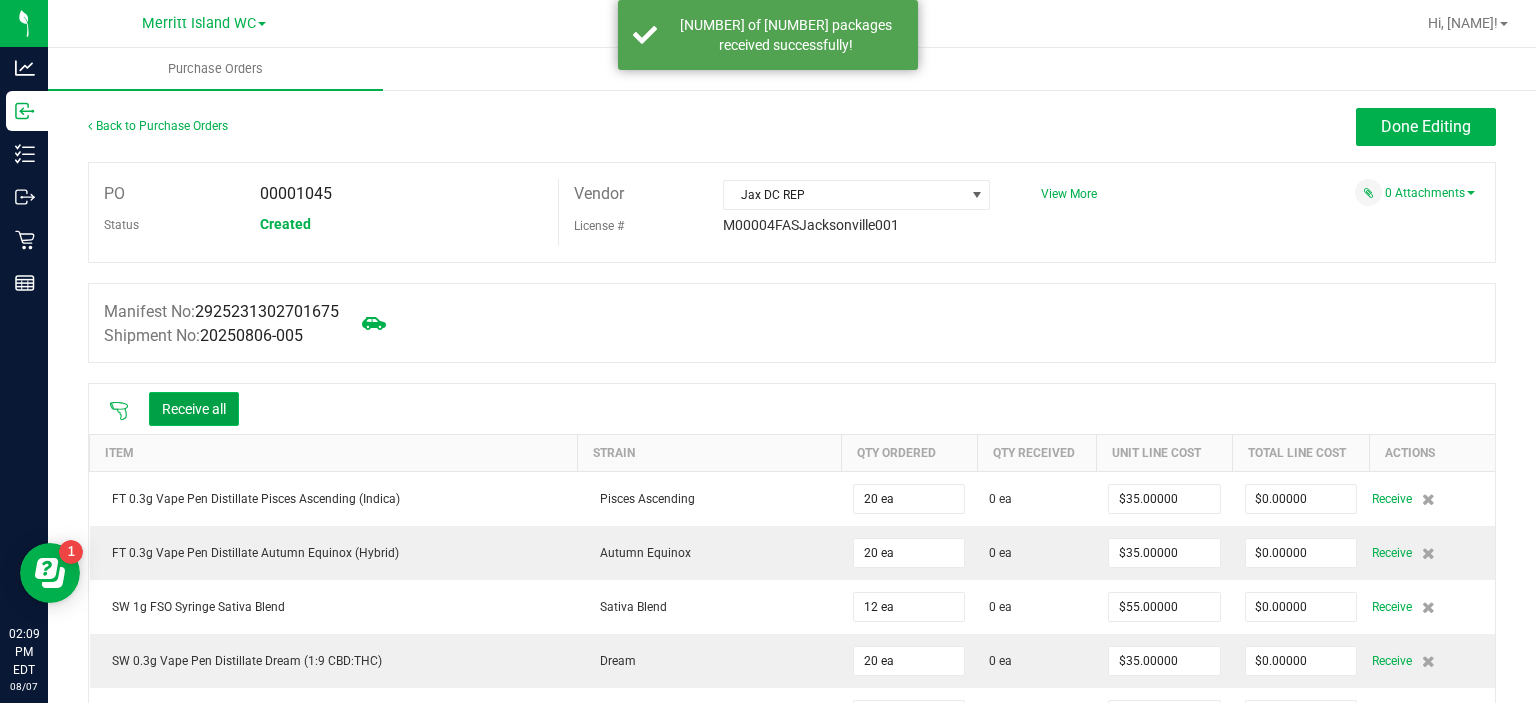 click on "Receive all" at bounding box center [194, 409] 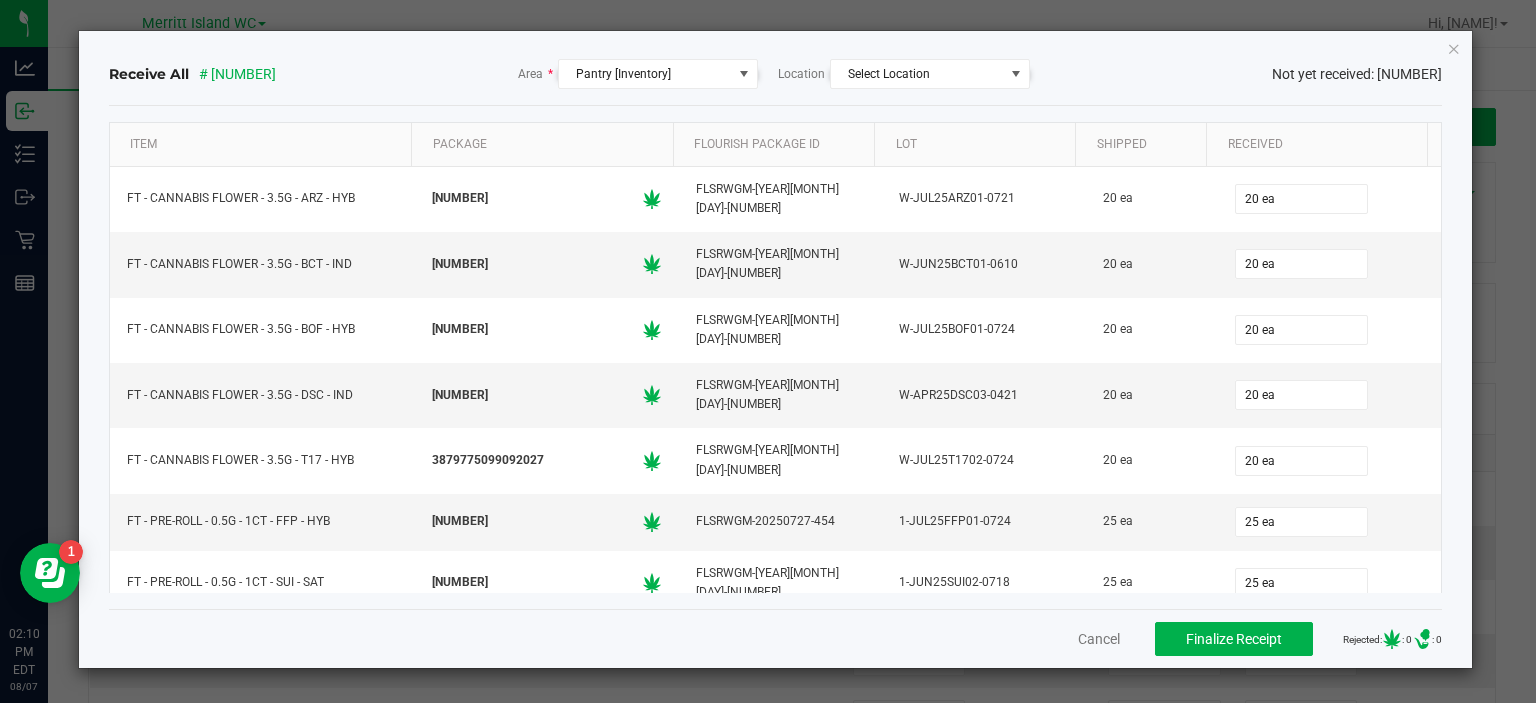 click on "Receive All # [NUMBER]  Area  *  Pantry [Inventory]  Location  Select Location Not yet received: [NUMBER] Item Package Flourish Package ID Lot Shipped Received FT - CANNABIS FLOWER - [NUMBER]G - [CODE] - [STRAIN] [NUMBER]
FLSRWGM-[YEAR][MONTH][DAY]-[NUMBER] [LOT_CODE] [NUMBER] ea [NUMBER] ea FT - CANNABIS FLOWER - [NUMBER]G - [CODE] - [STRAIN] [NUMBER]
FLSRWGM-[YEAR][MONTH][DAY]-[NUMBER] [LOT_CODE] [NUMBER] ea [NUMBER] ea FT - CANNABIS FLOWER - [NUMBER]G - [CODE] - [STRAIN] [NUMBER]
FLSRWGM-[YEAR][MONTH][DAY]-[NUMBER] [LOT_CODE] [NUMBER] ea [NUMBER] ea FT - CANNABIS FLOWER - [NUMBER]G - [CODE] - [STRAIN] [NUMBER]
FLSRWGM-[YEAR][MONTH][DAY]-[NUMBER] [LOT_CODE] [NUMBER] ea [NUMBER] ea FT - CANNABIS FLOWER - [NUMBER]G - [CODE] - [STRAIN] [NUMBER]
FLSRWGM-[YEAR][MONTH][DAY]-[NUMBER] [LOT_CODE] [NUMBER] ea [NUMBER] ea [NUMBER]" 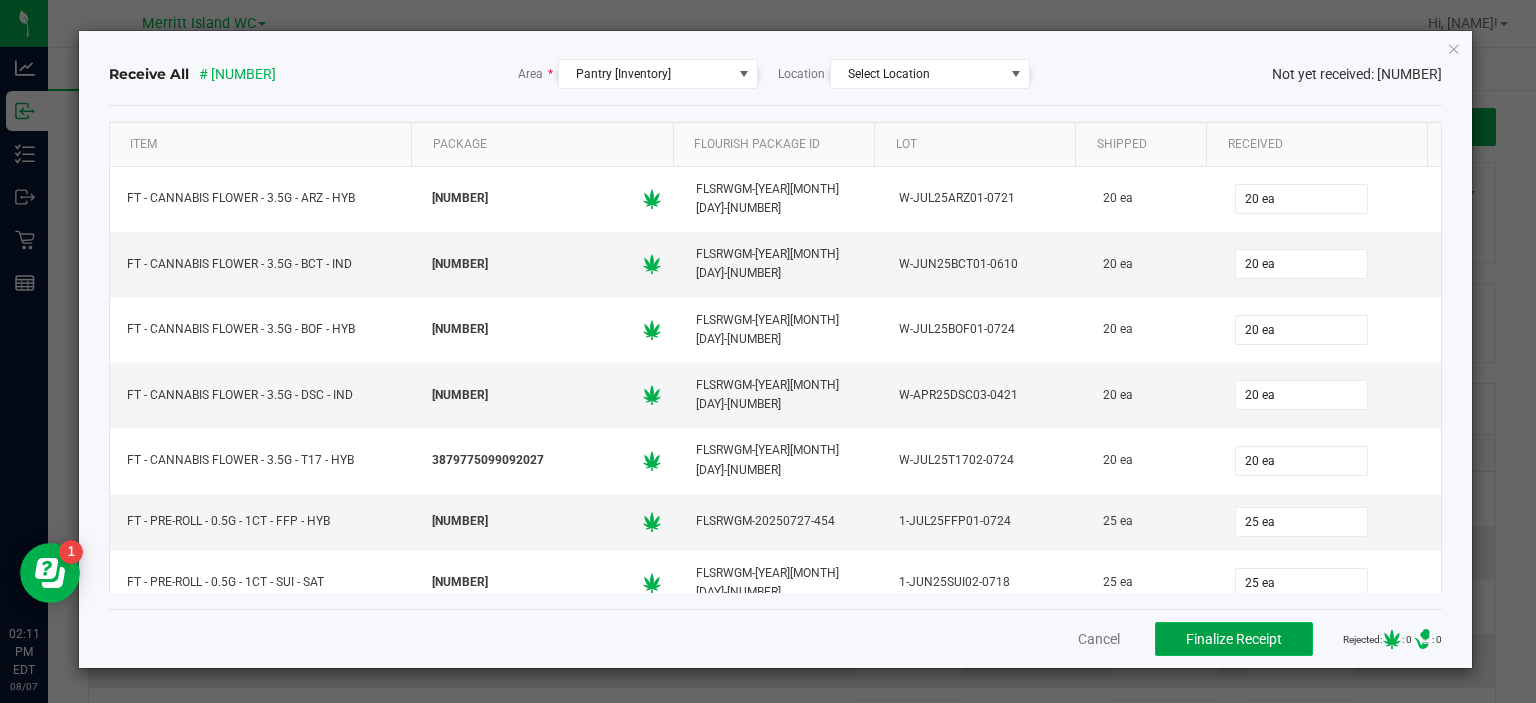 click on "Finalize Receipt" 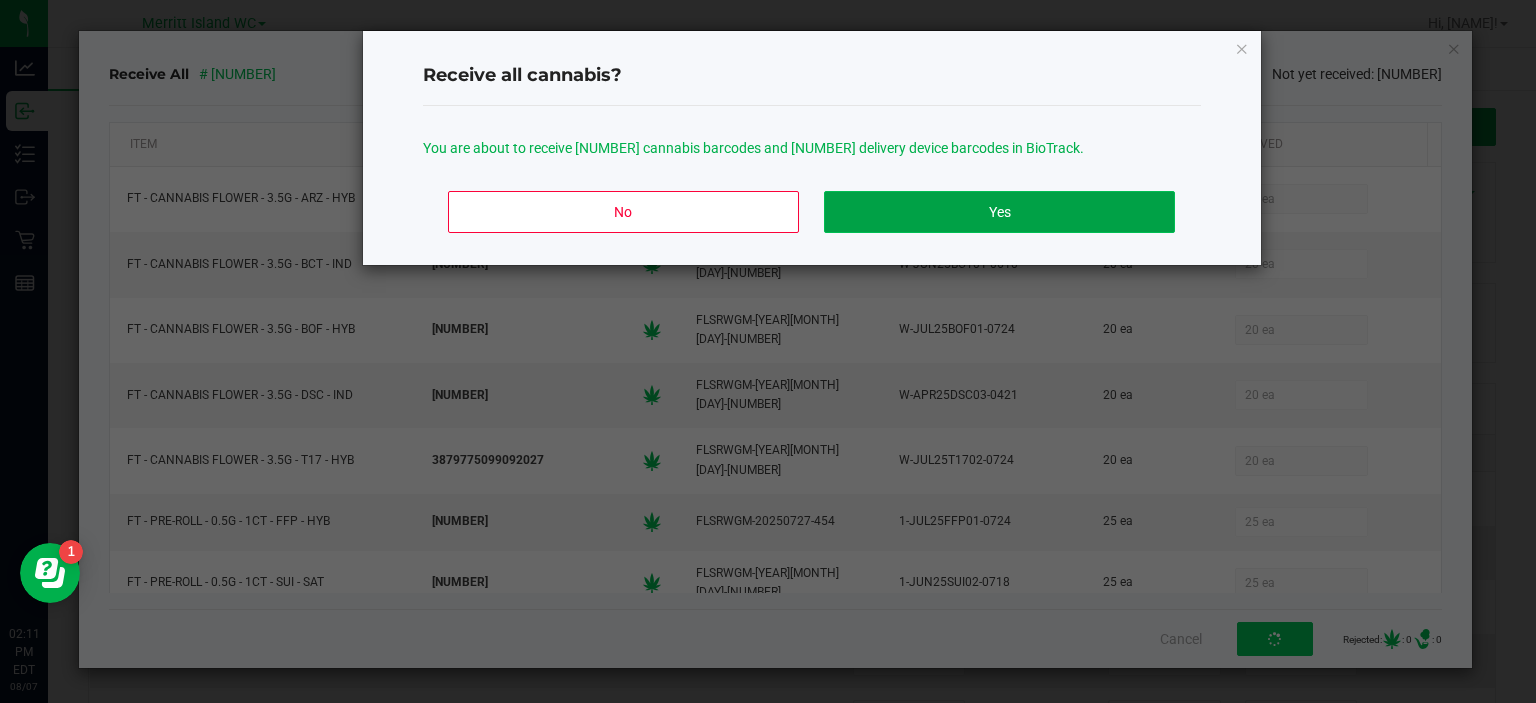 click on "Yes" 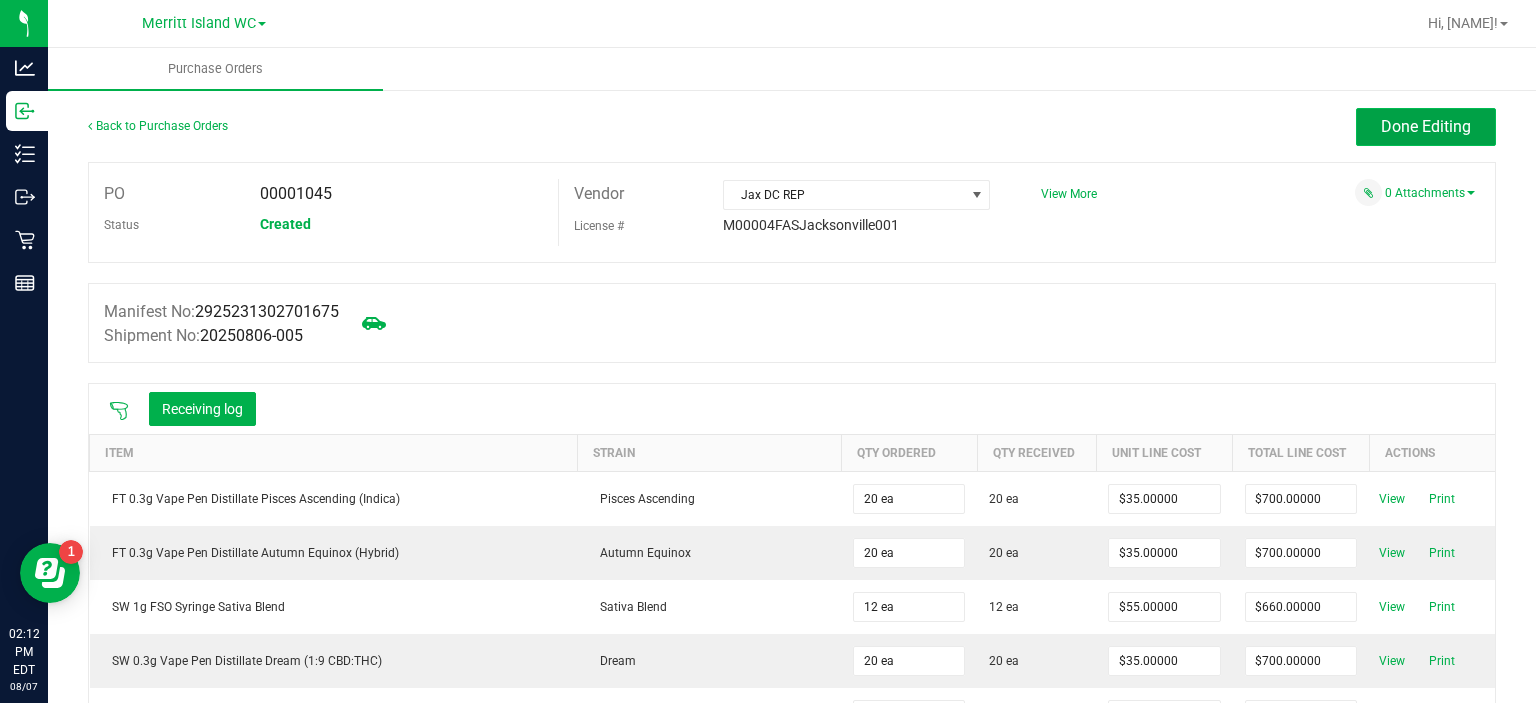 click on "Done Editing" at bounding box center [1426, 127] 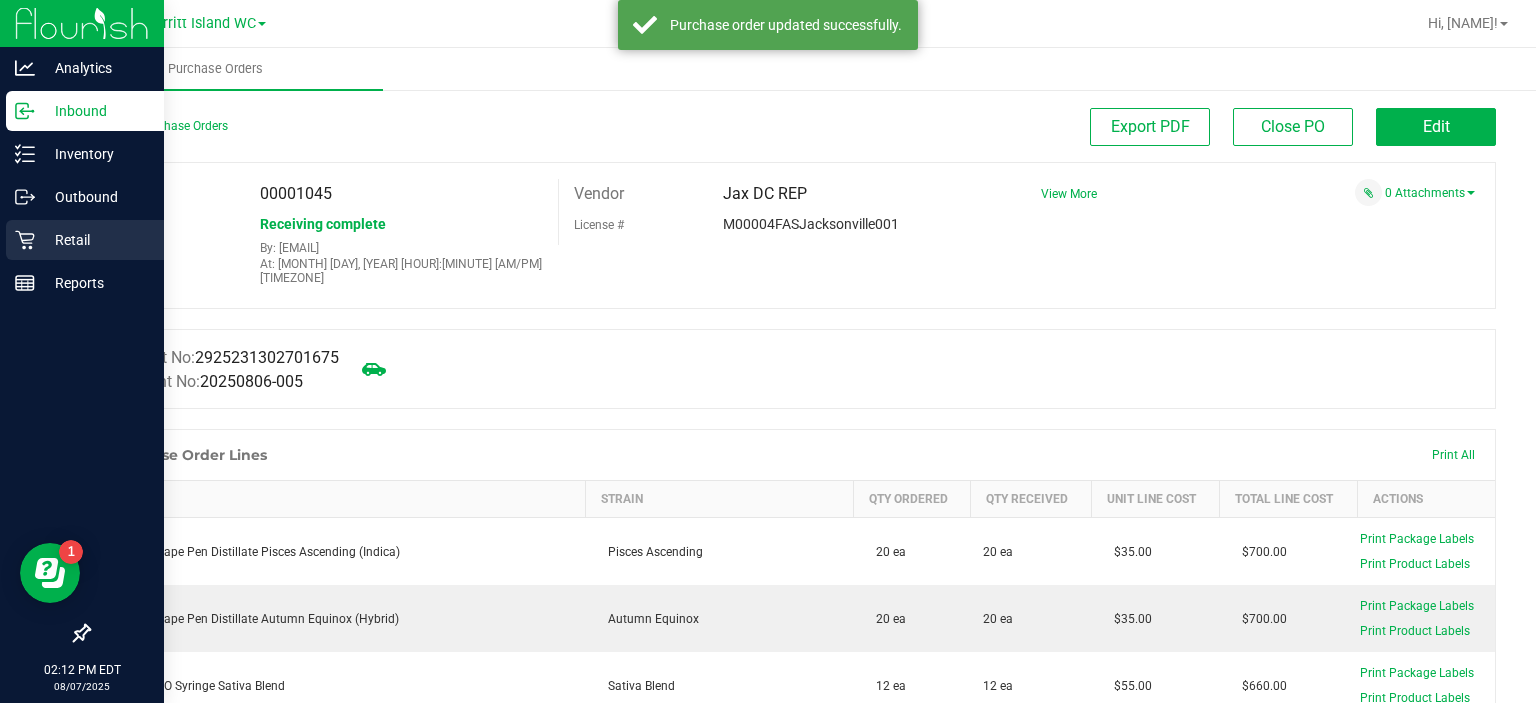 click on "Retail" at bounding box center [95, 240] 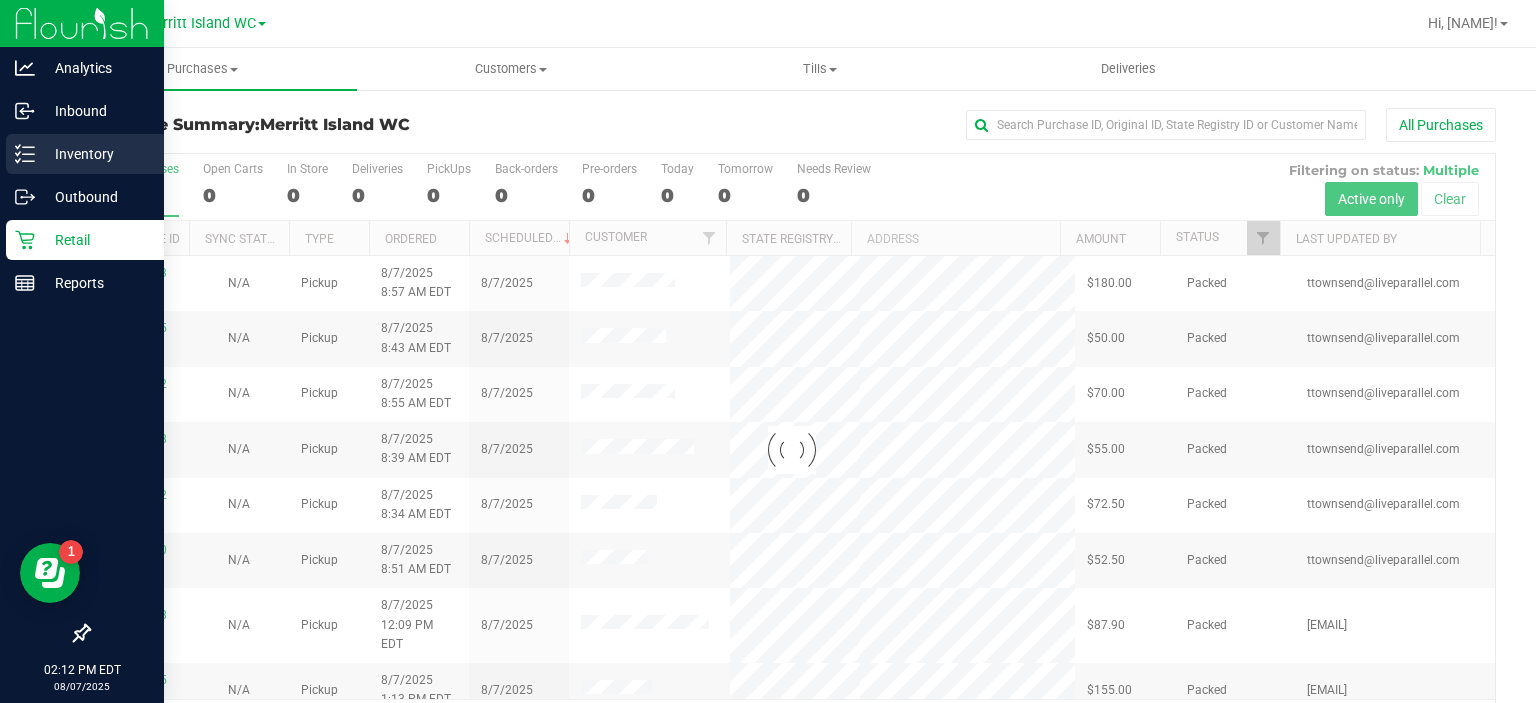 click on "Inventory" at bounding box center (85, 154) 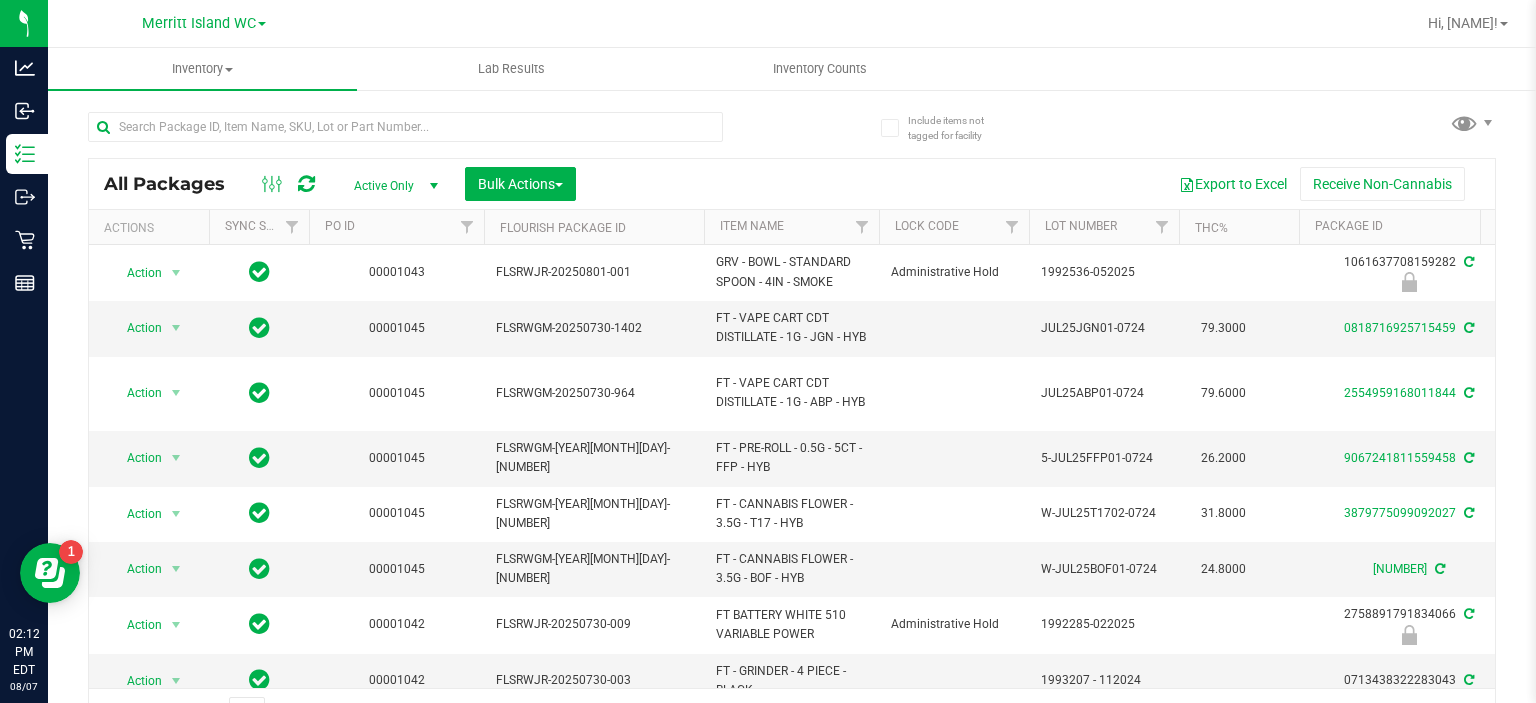 click on "Active Only" at bounding box center (392, 186) 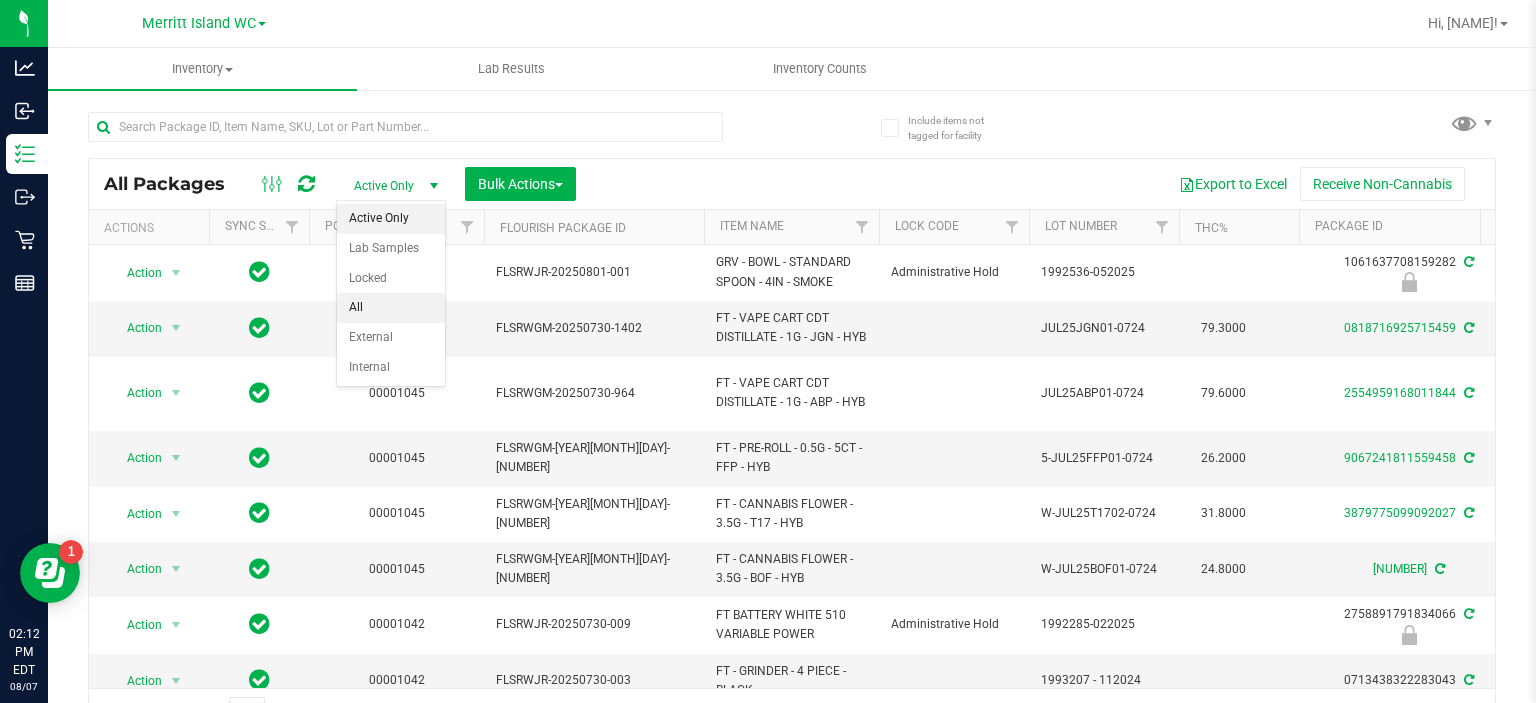 click on "All" at bounding box center (391, 308) 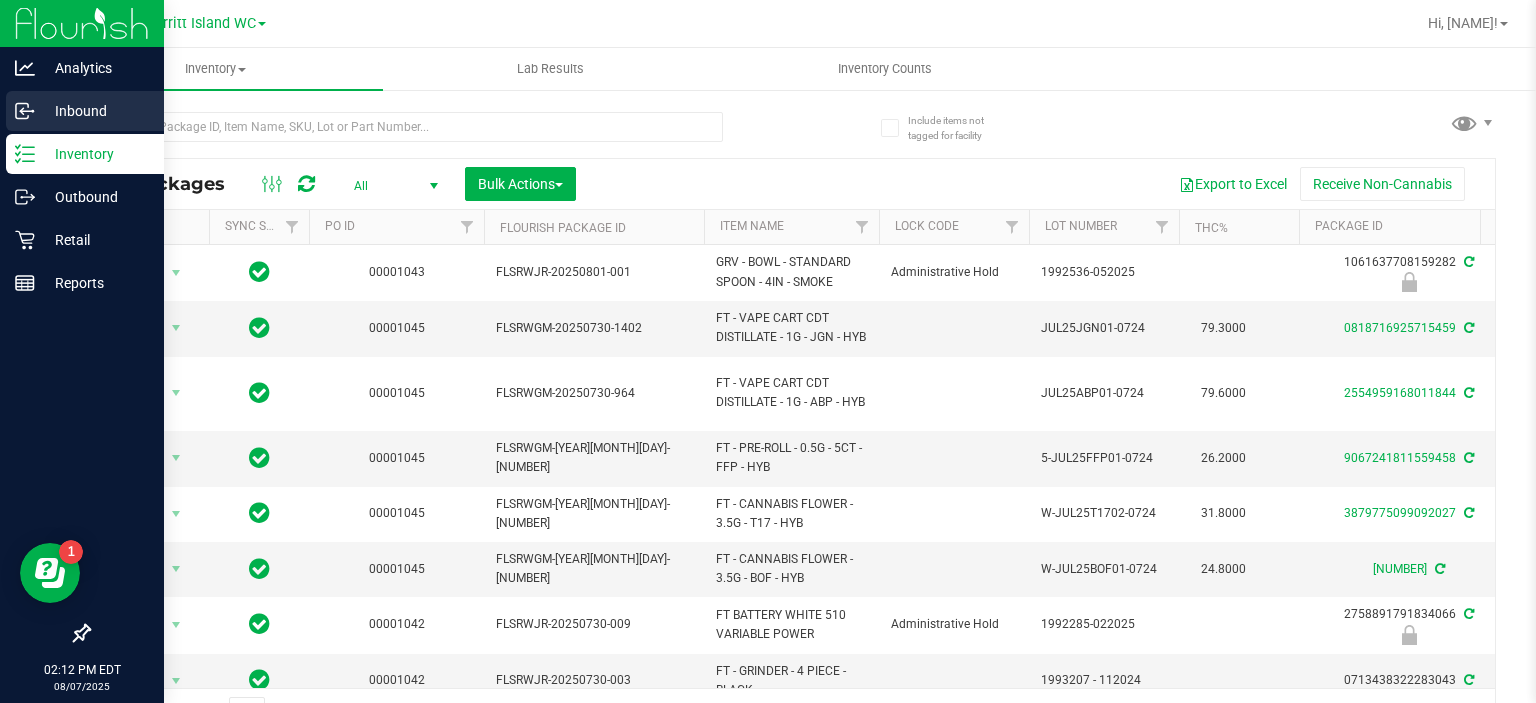 click on "Inbound" at bounding box center [95, 111] 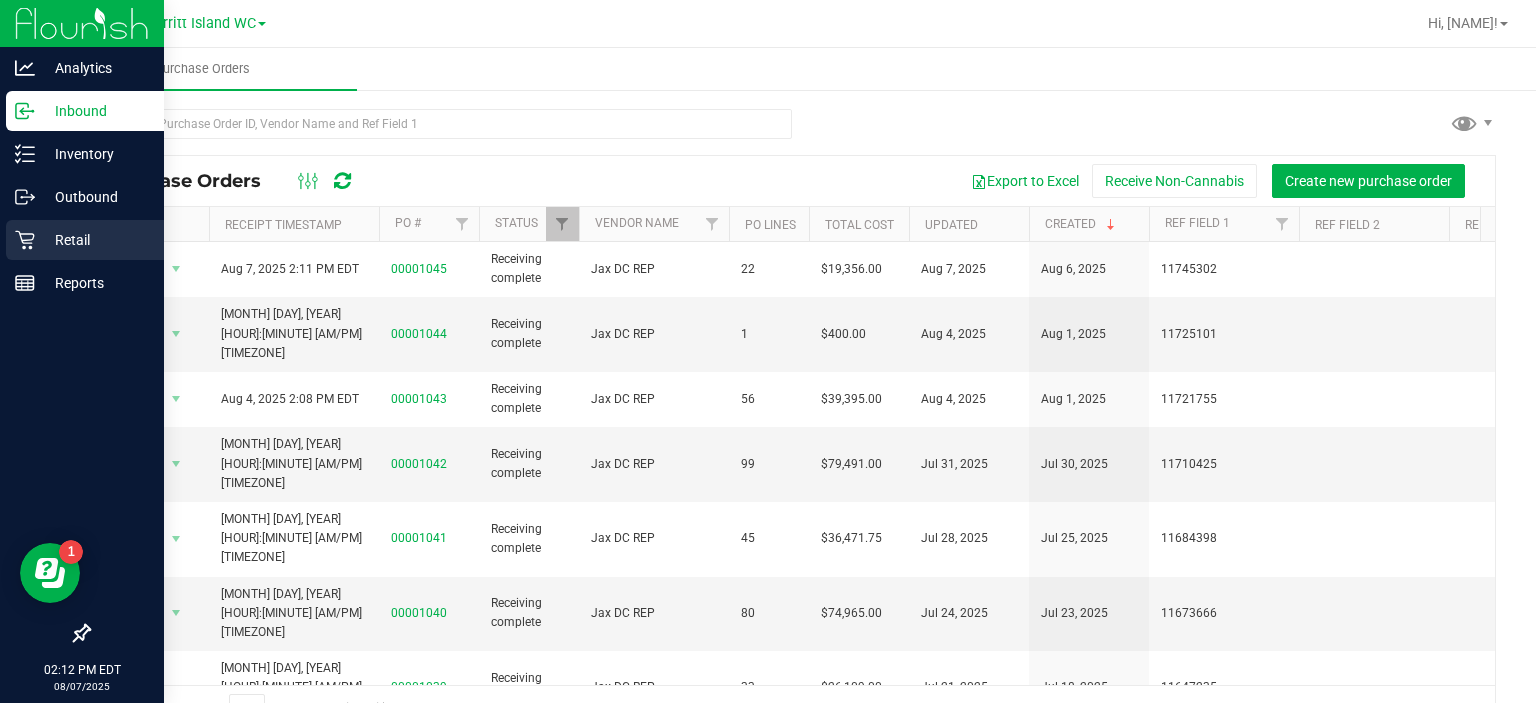 click on "Retail" at bounding box center (95, 240) 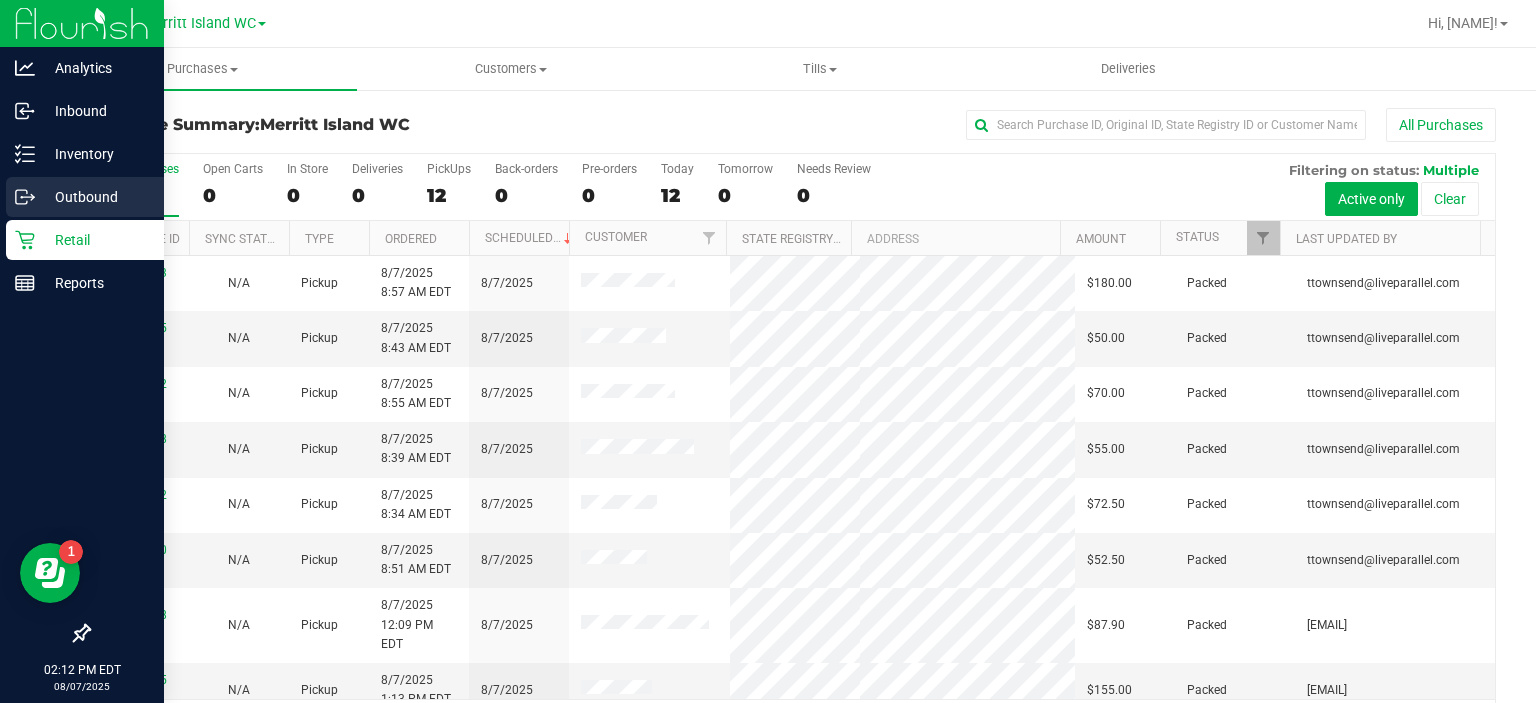 click on "Outbound" at bounding box center [95, 197] 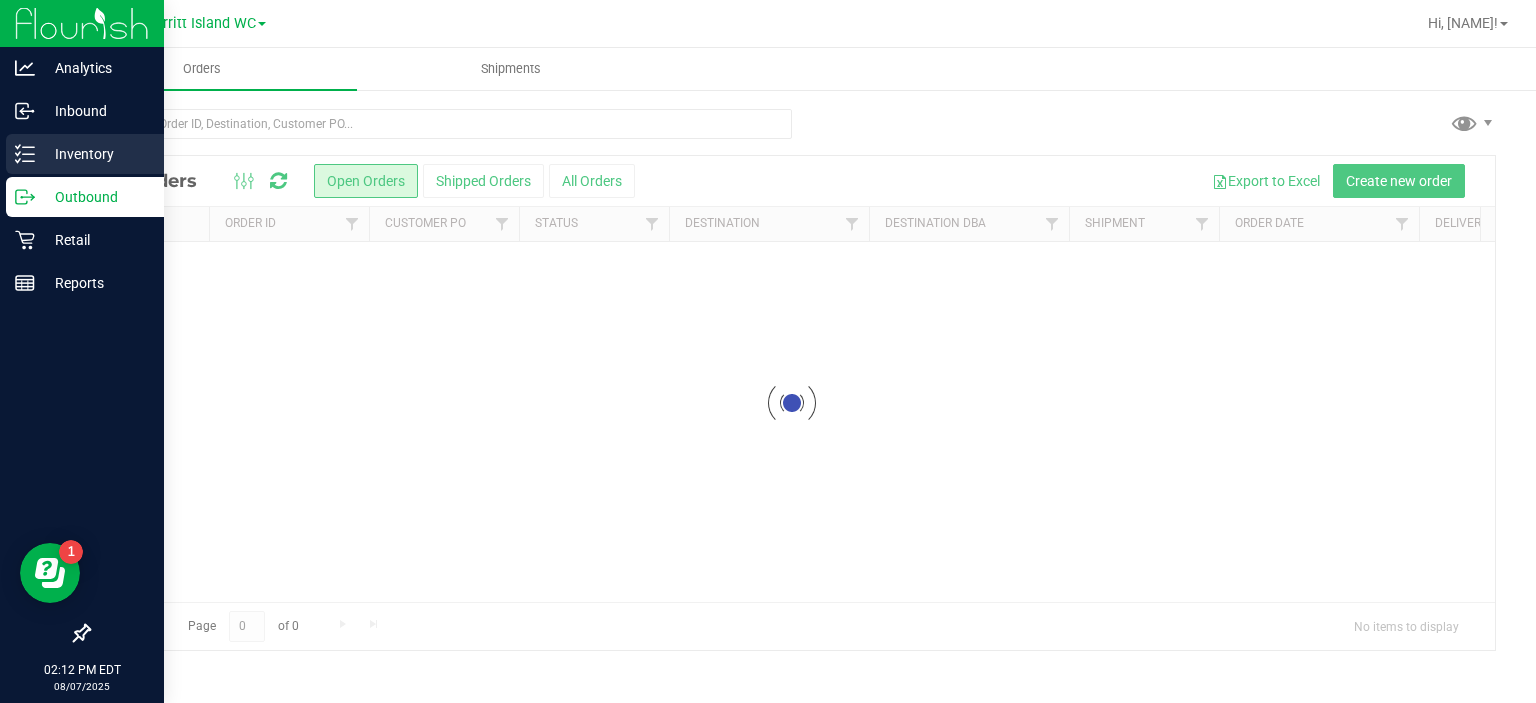 click on "Inventory" at bounding box center (95, 154) 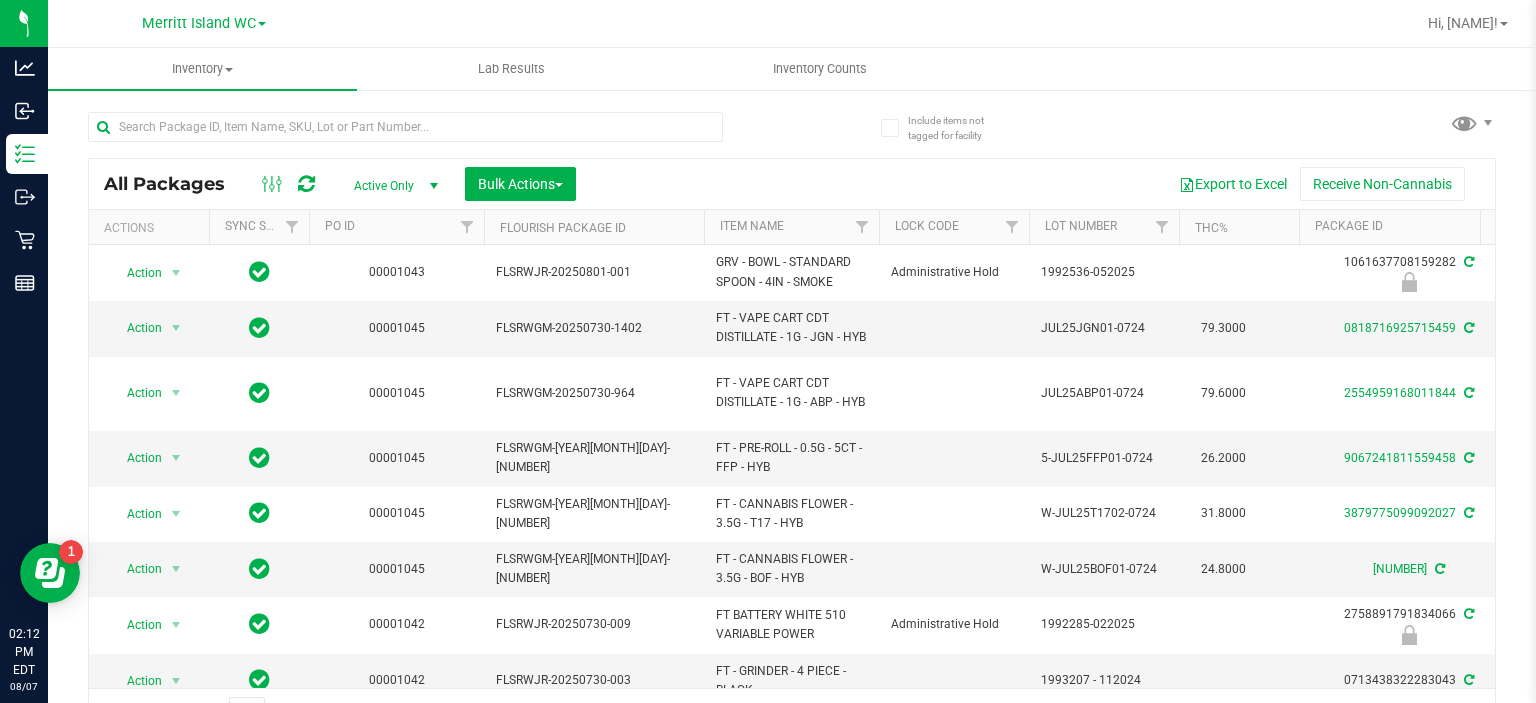 click on "Active Only" at bounding box center (392, 186) 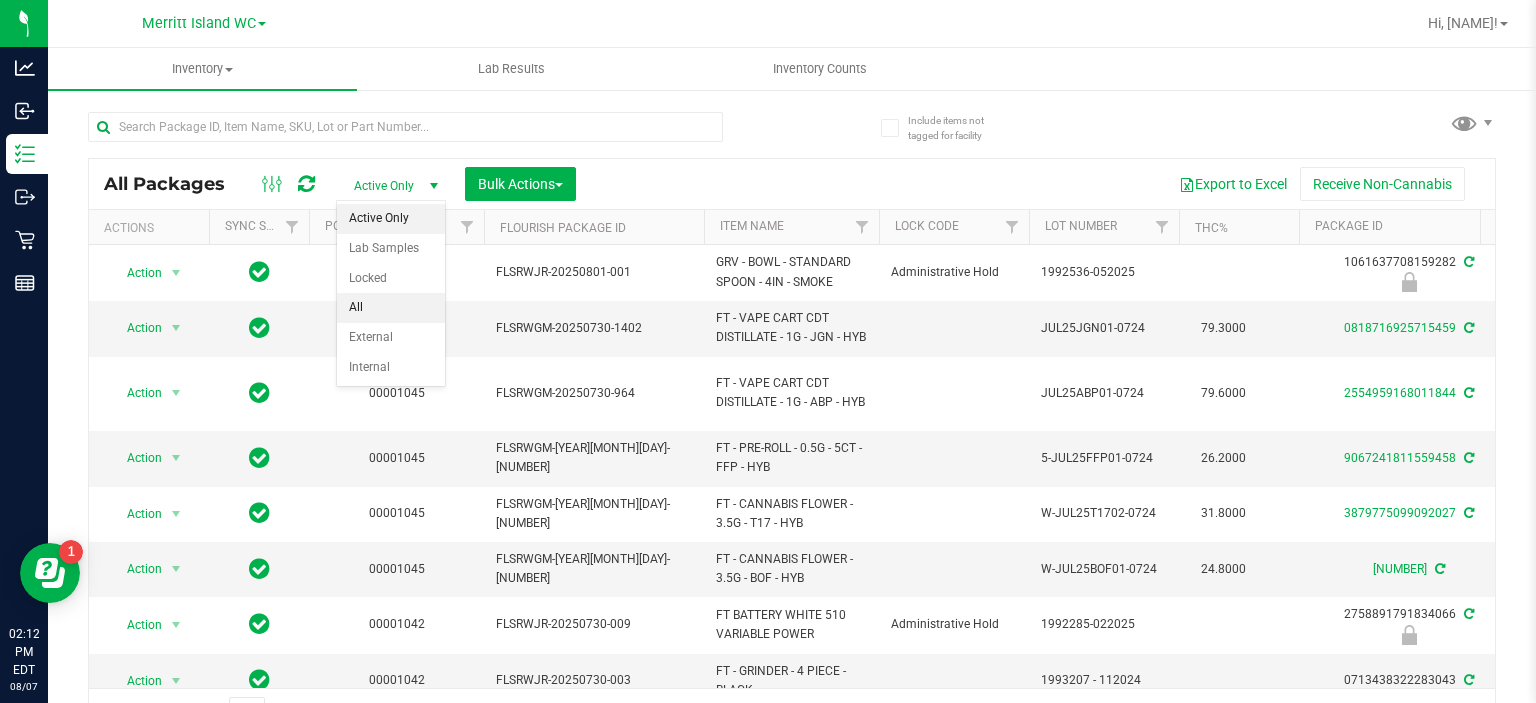 click on "All" at bounding box center [391, 308] 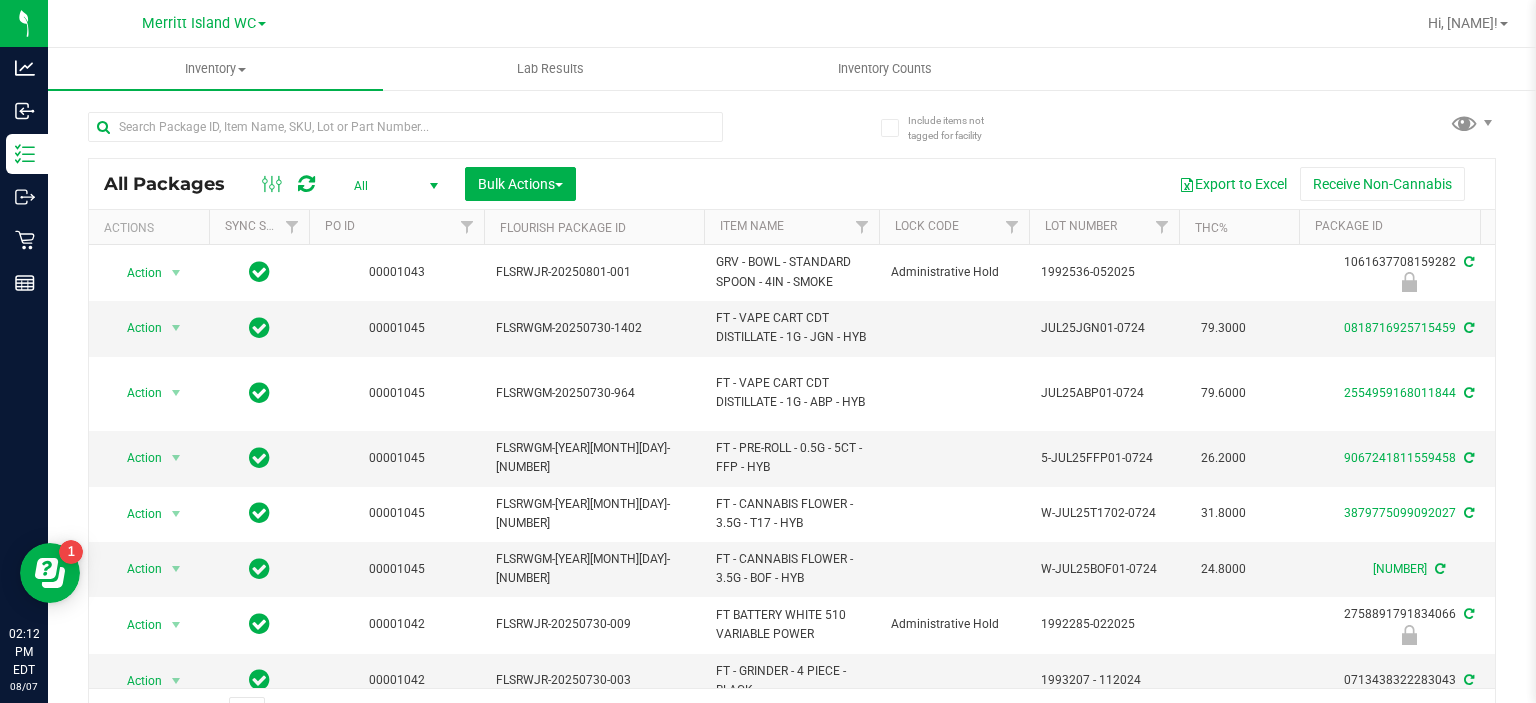 click on "PO ID" at bounding box center [396, 227] 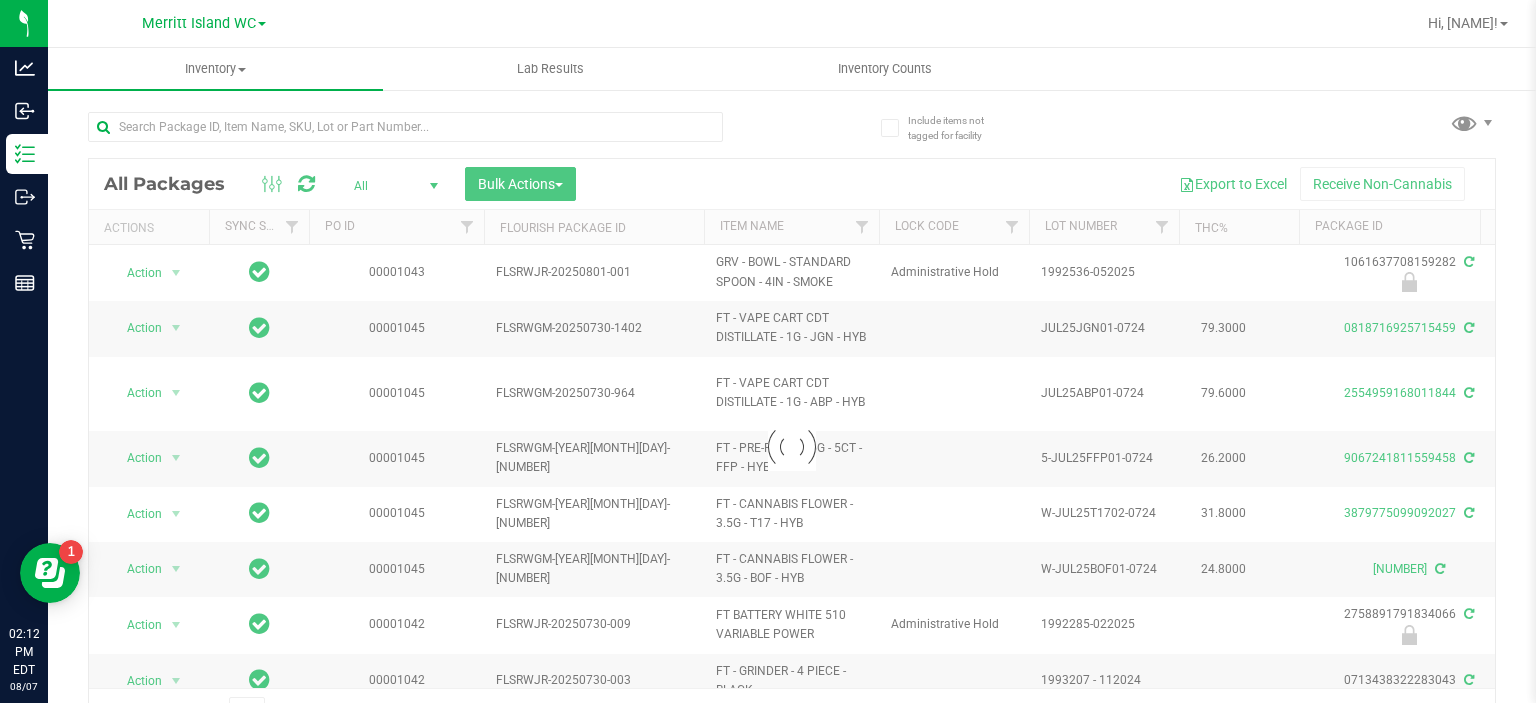 click at bounding box center (792, 447) 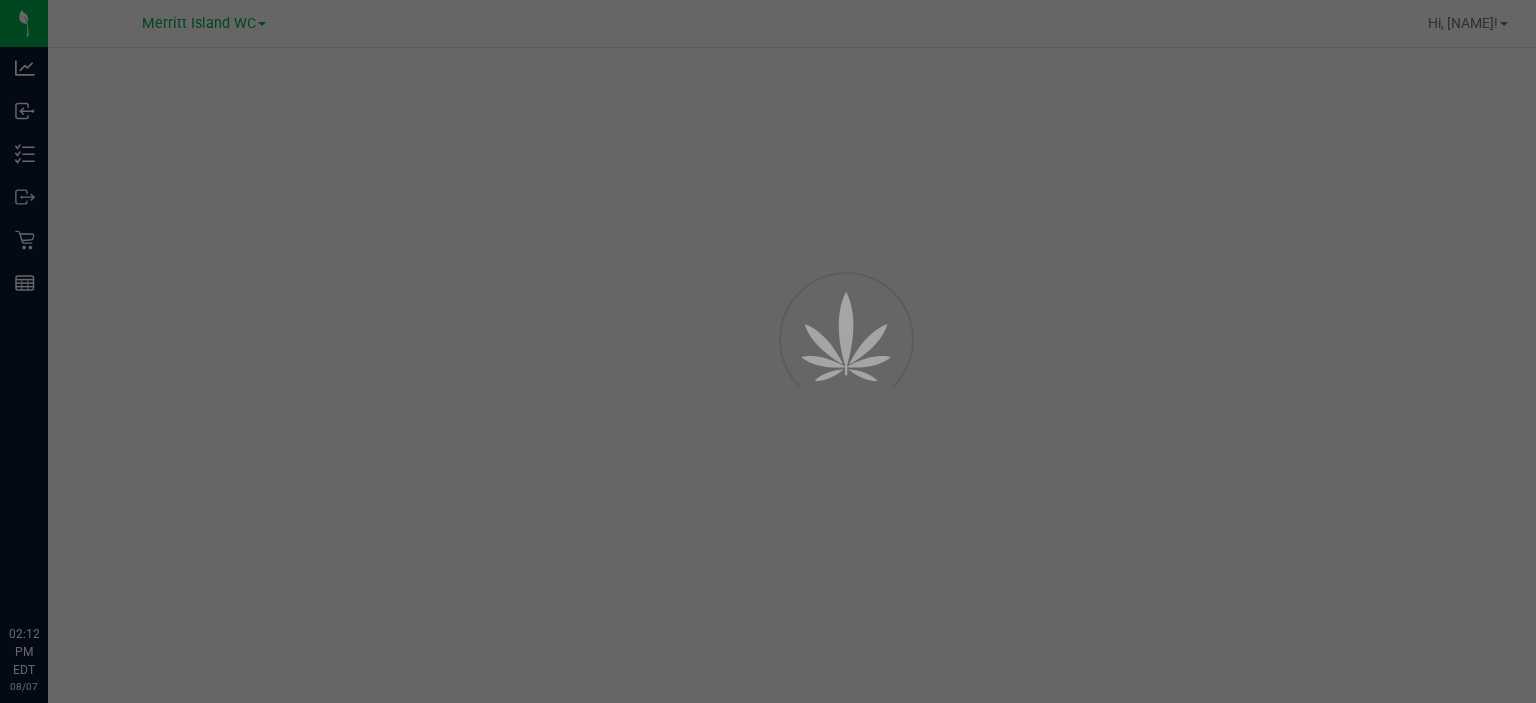 scroll, scrollTop: 0, scrollLeft: 0, axis: both 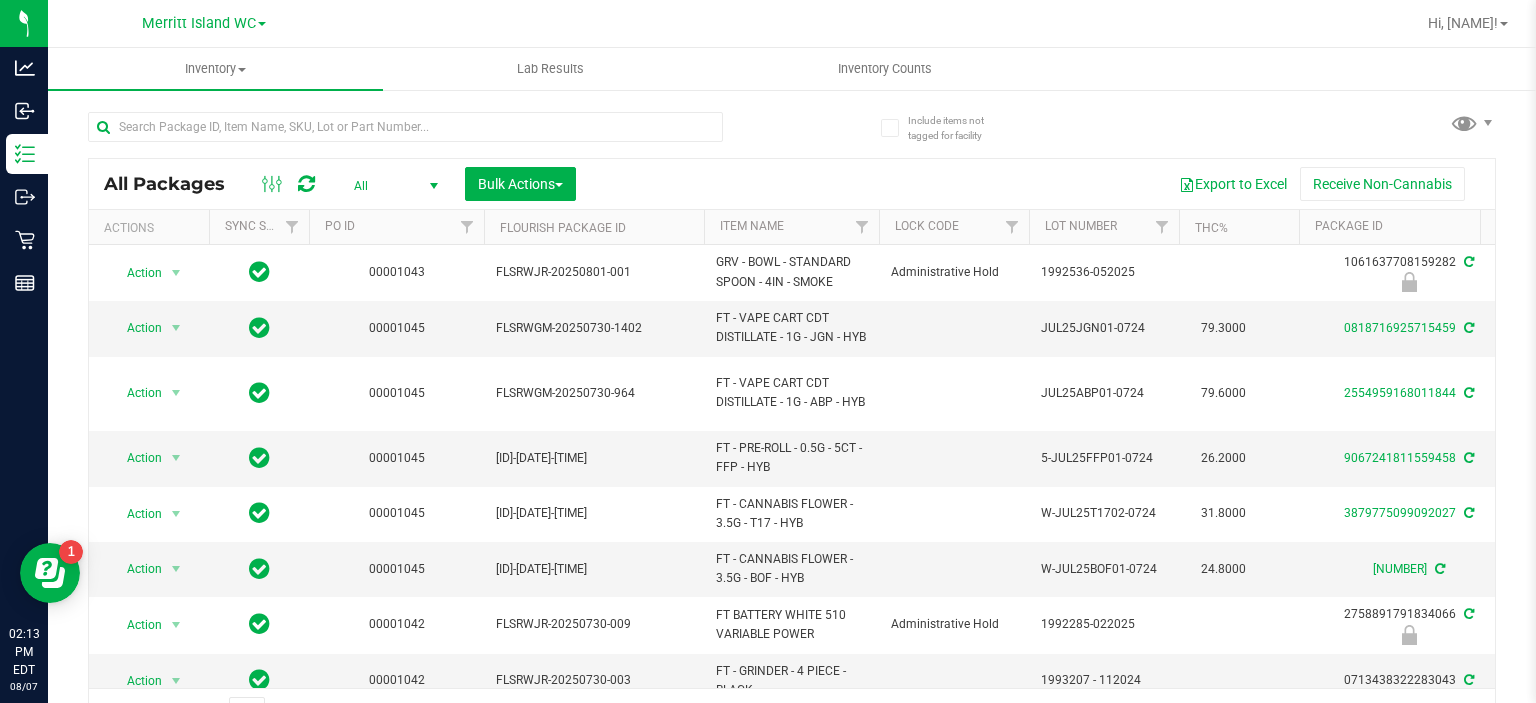 click on "PO ID" at bounding box center (396, 227) 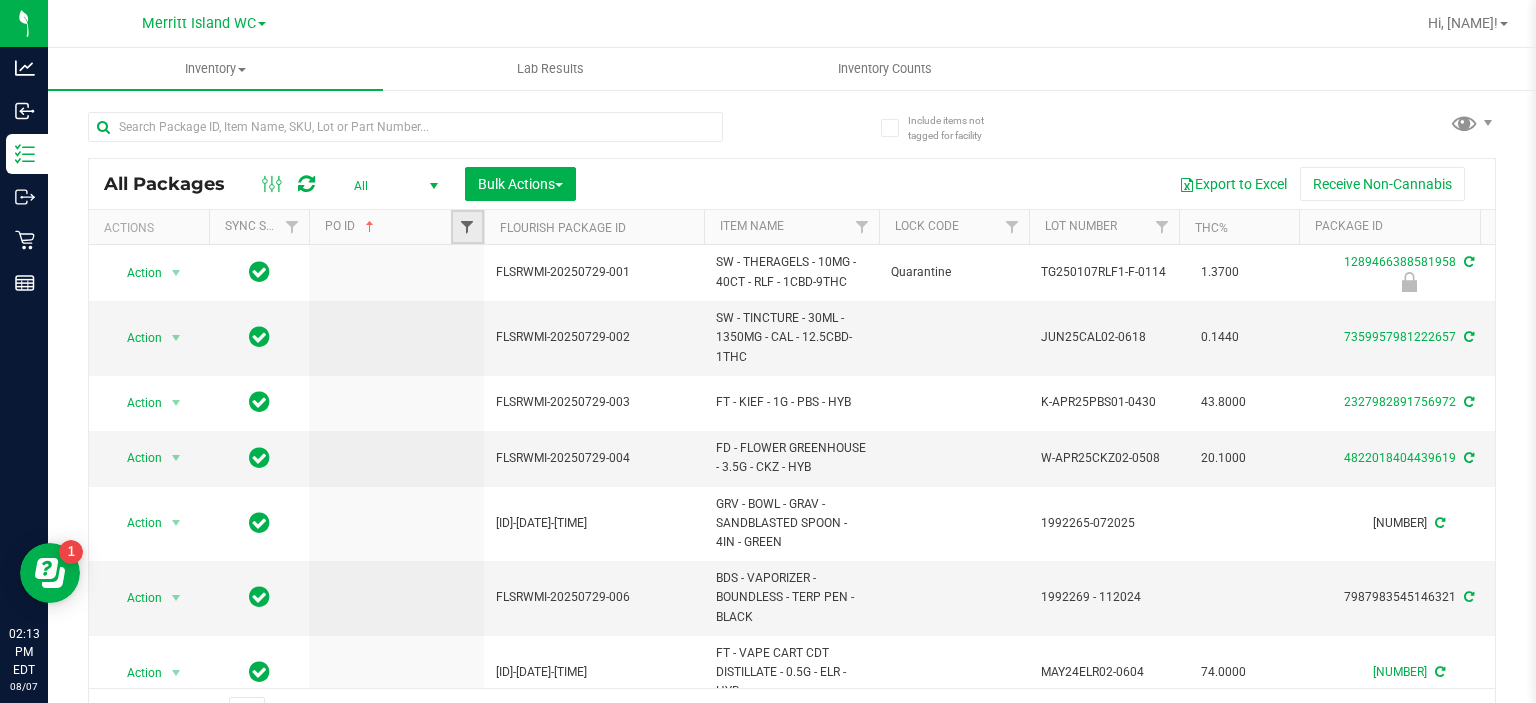 click at bounding box center (467, 227) 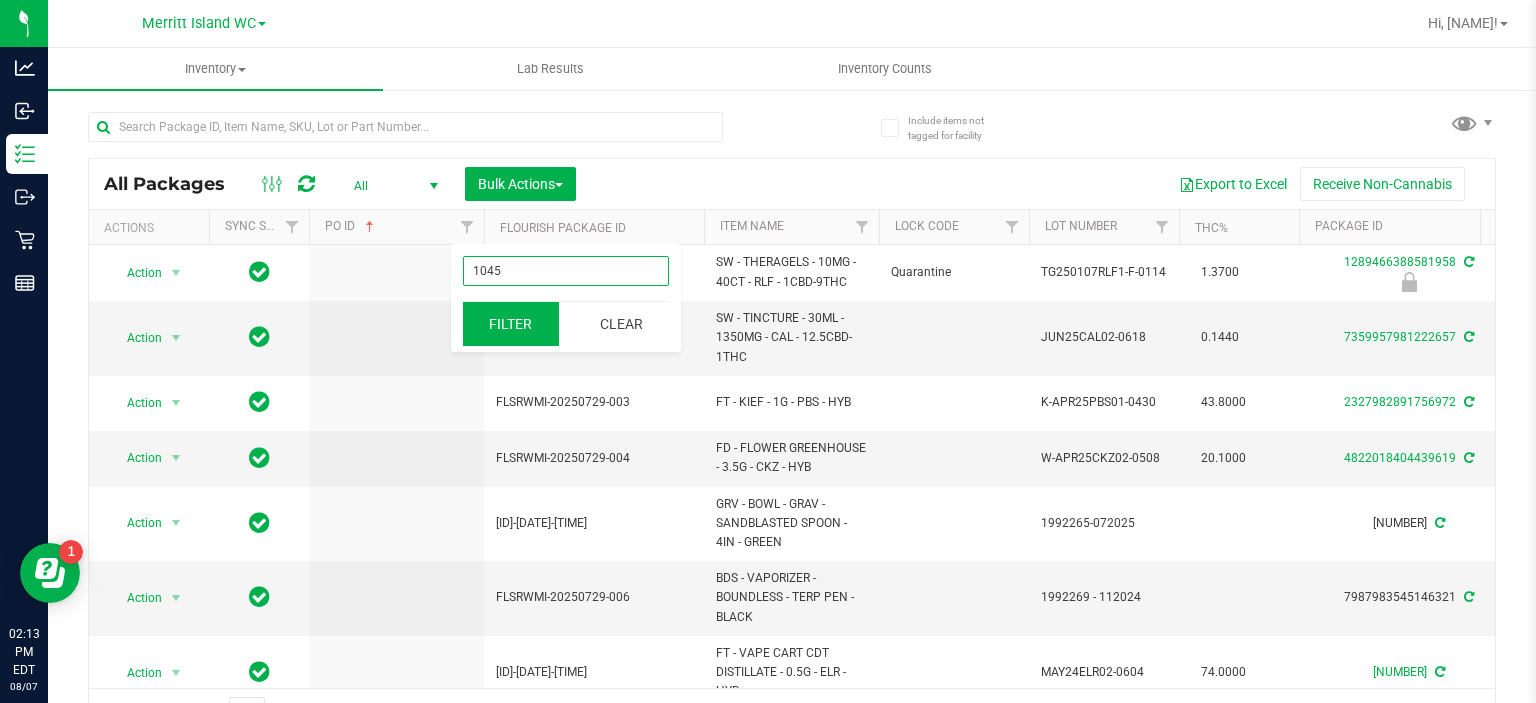 type on "1045" 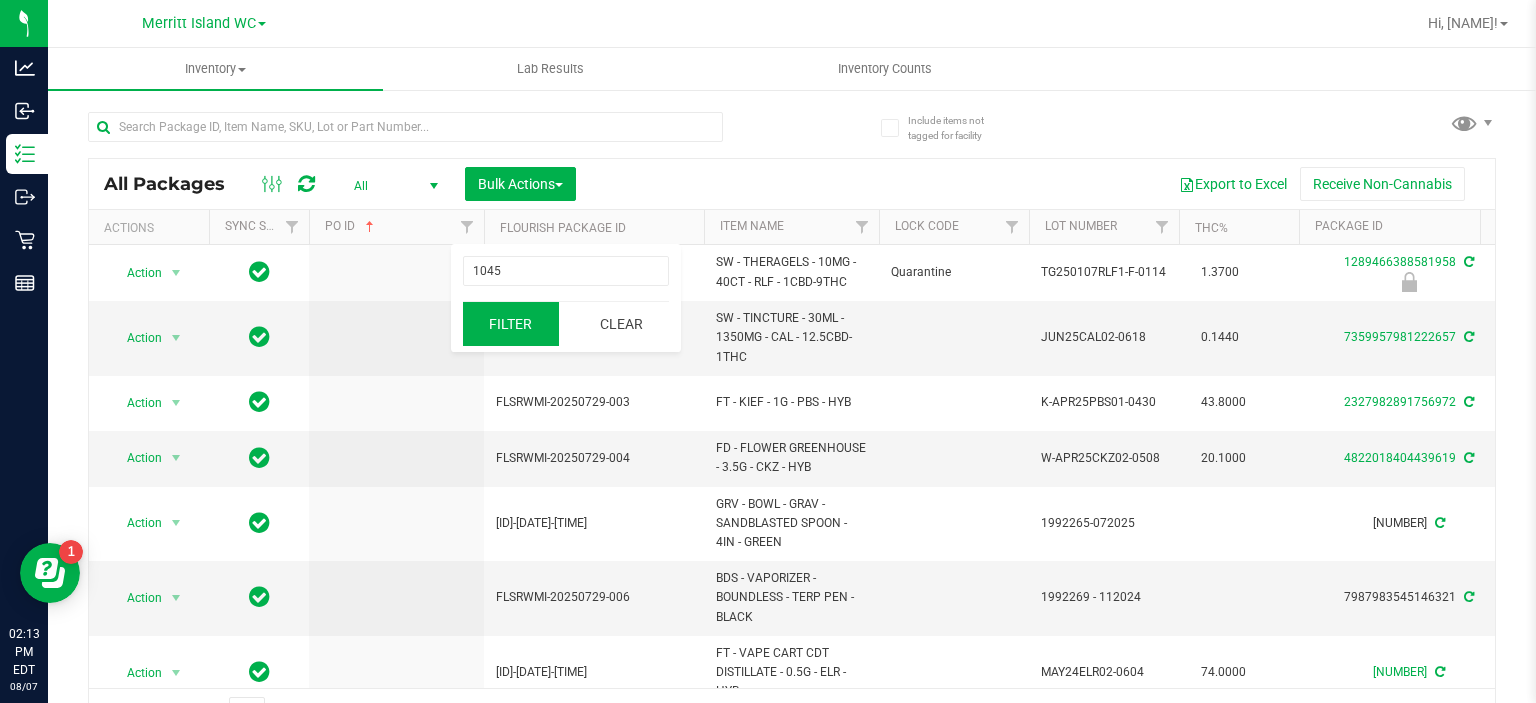 click on "Filter" at bounding box center (511, 324) 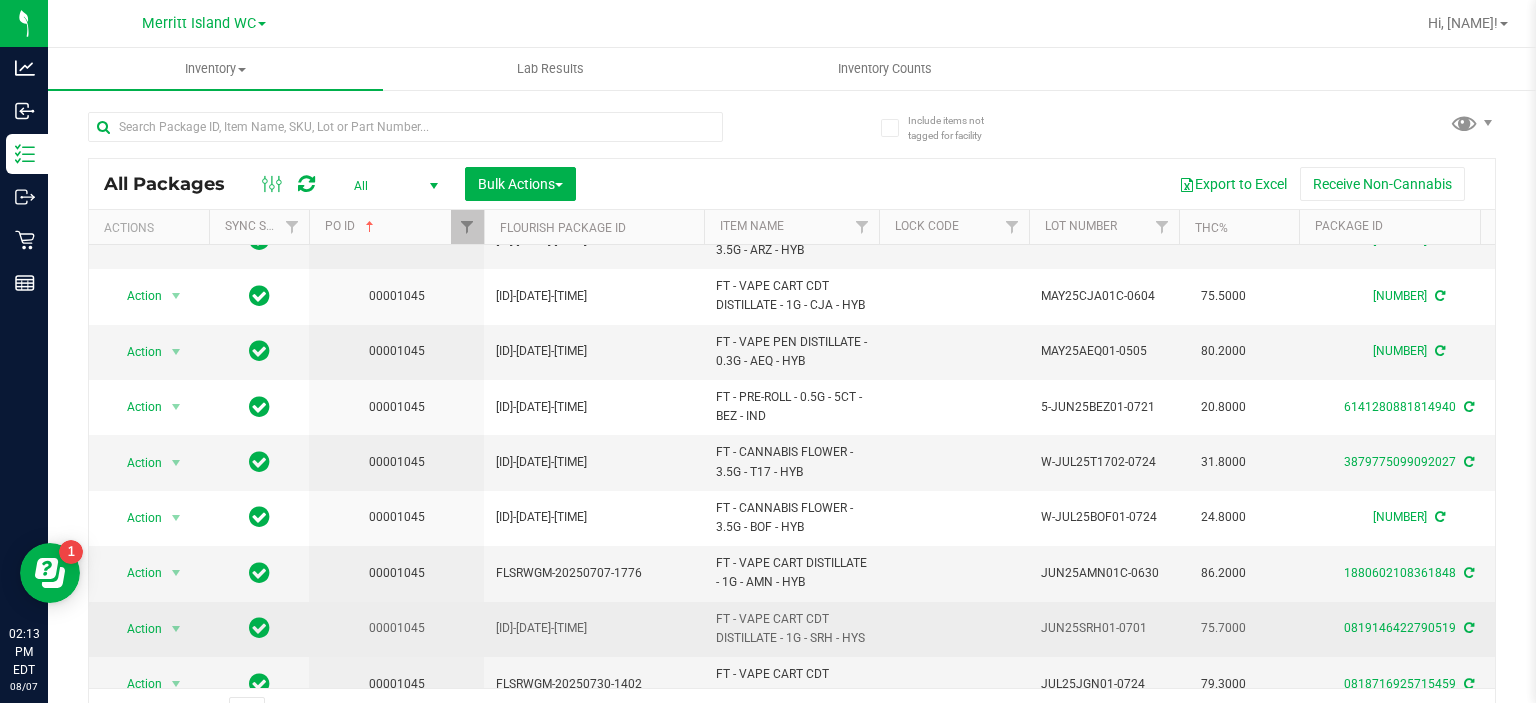 scroll, scrollTop: 752, scrollLeft: 0, axis: vertical 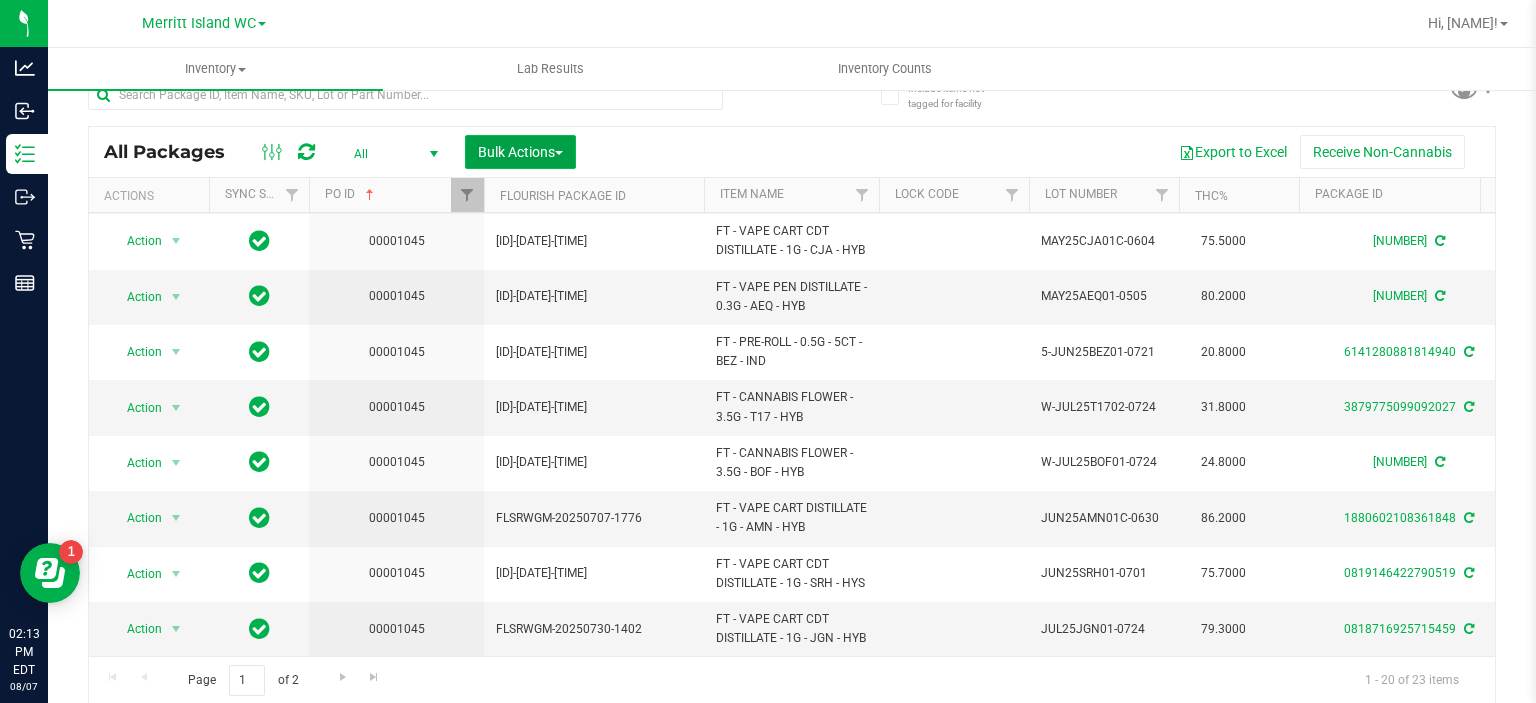 click on "Bulk Actions" at bounding box center [520, 152] 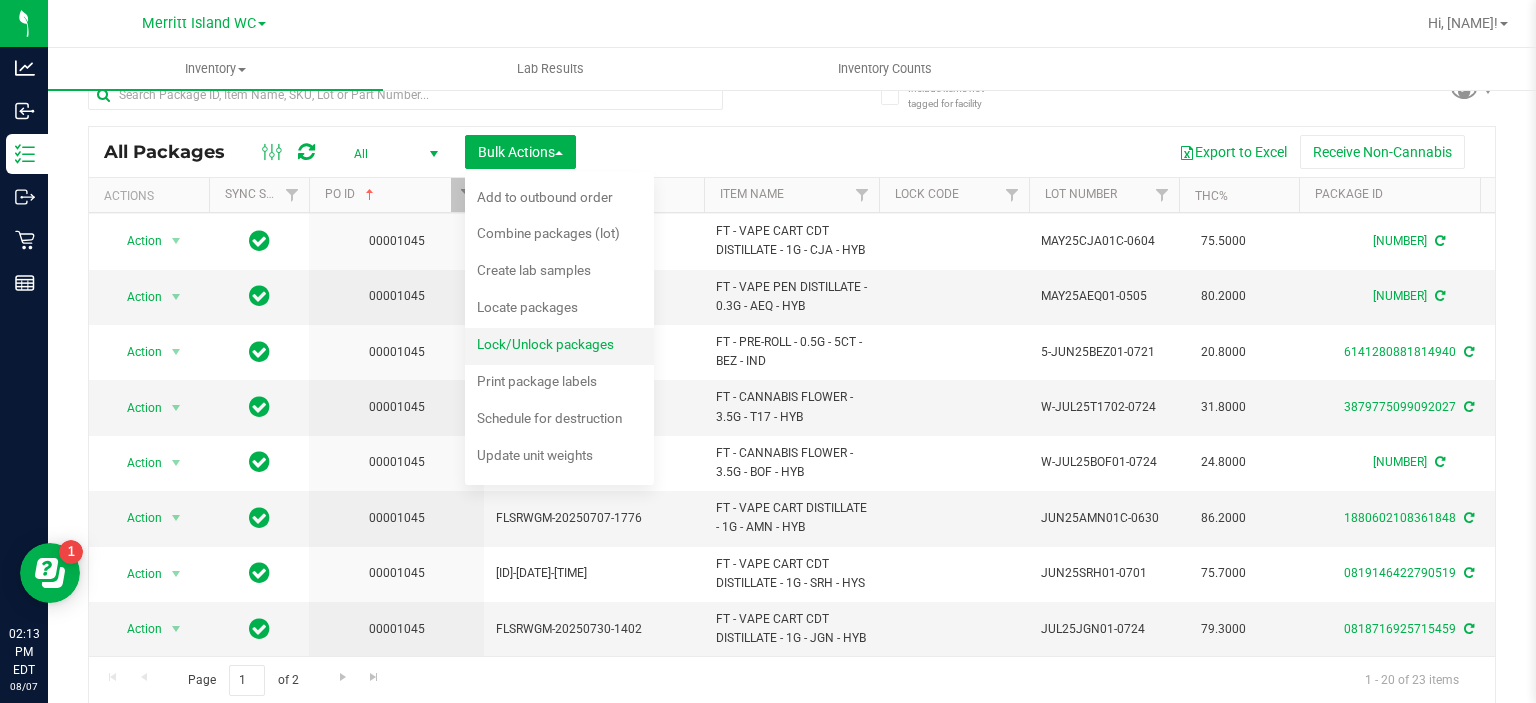 click on "Lock/Unlock packages" at bounding box center (545, 344) 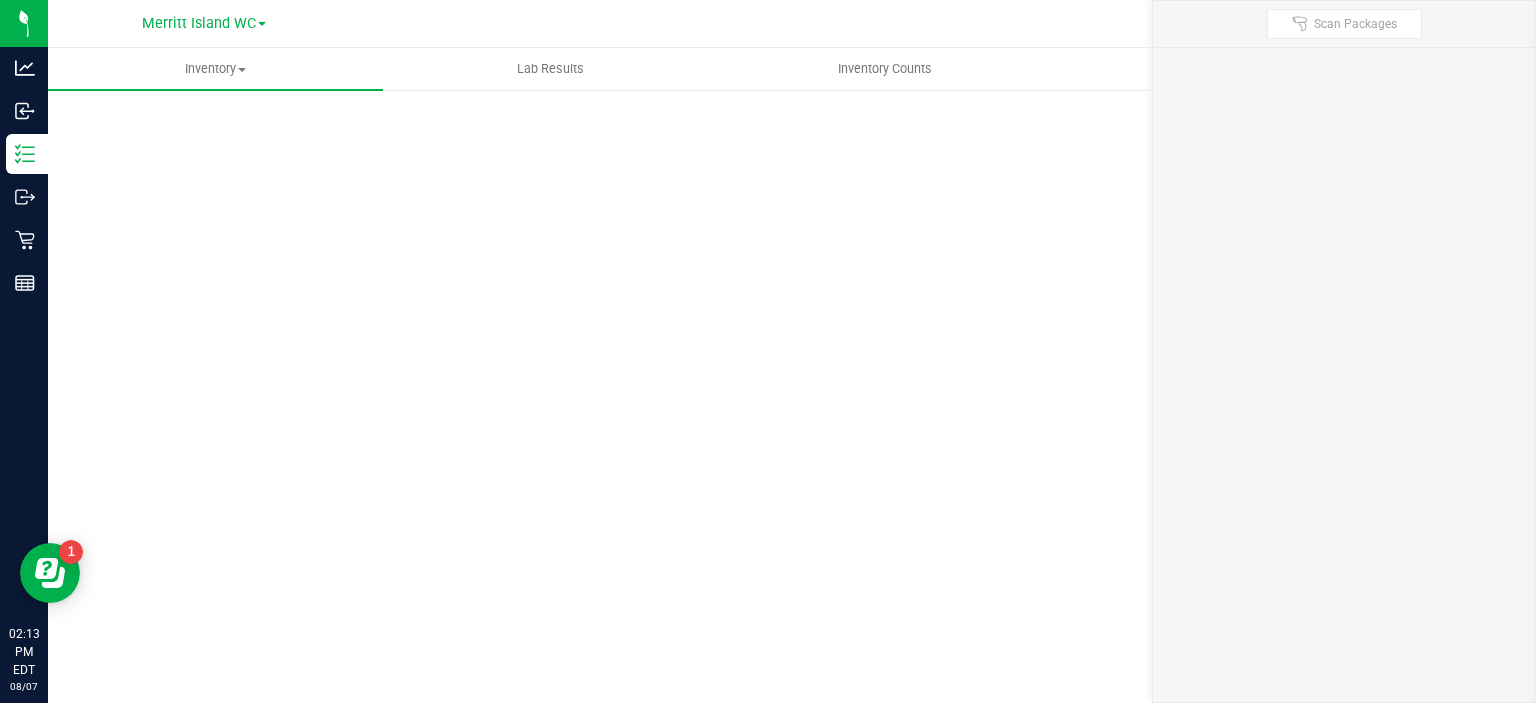 scroll, scrollTop: 0, scrollLeft: 0, axis: both 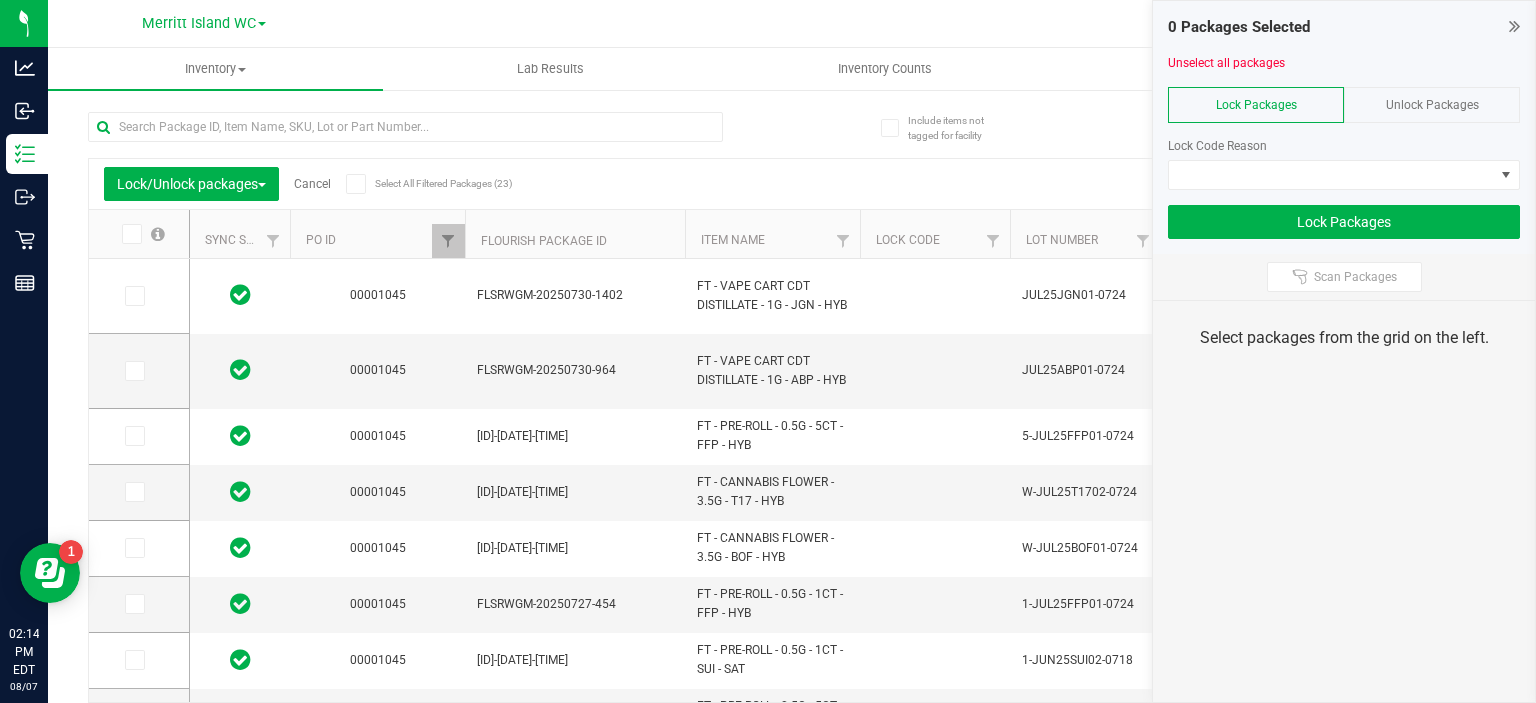 click at bounding box center [130, 234] 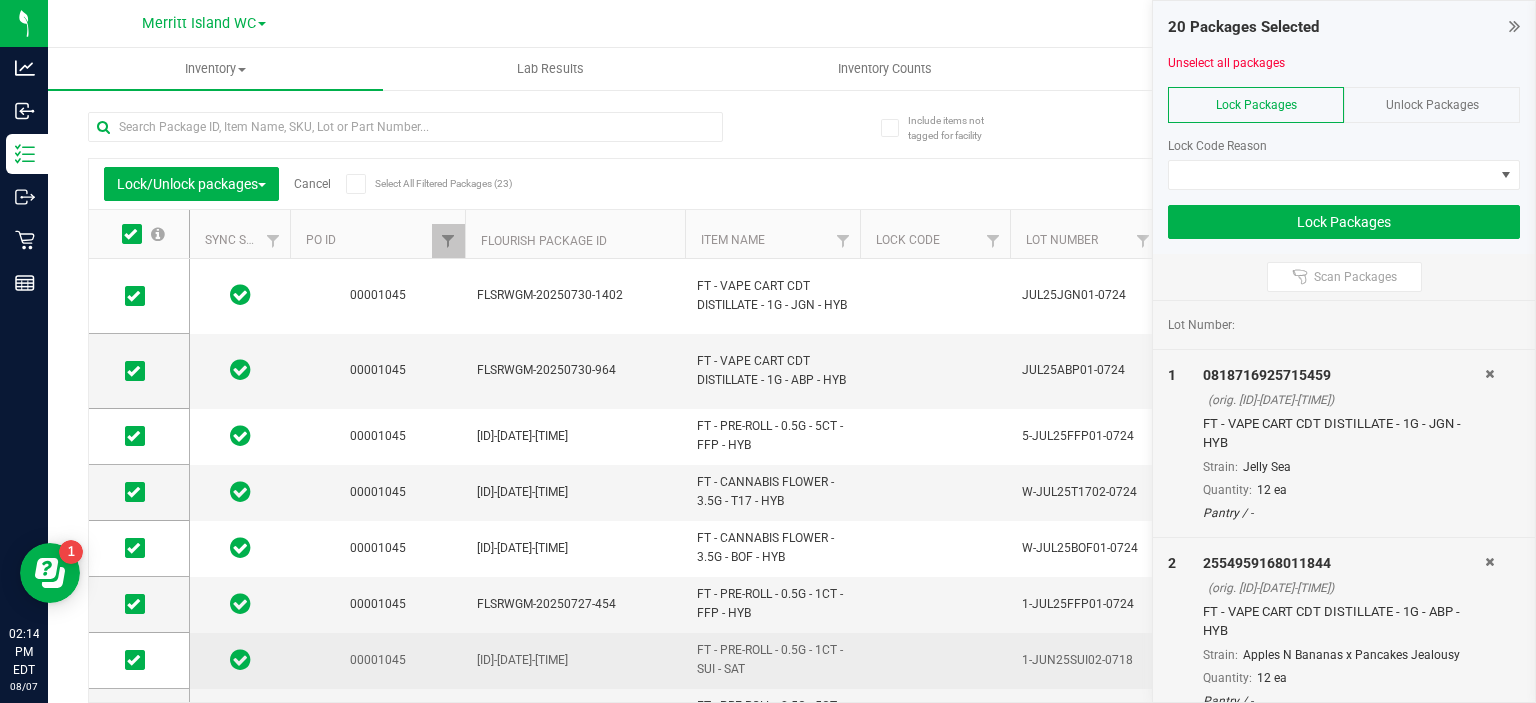 scroll, scrollTop: 94, scrollLeft: 0, axis: vertical 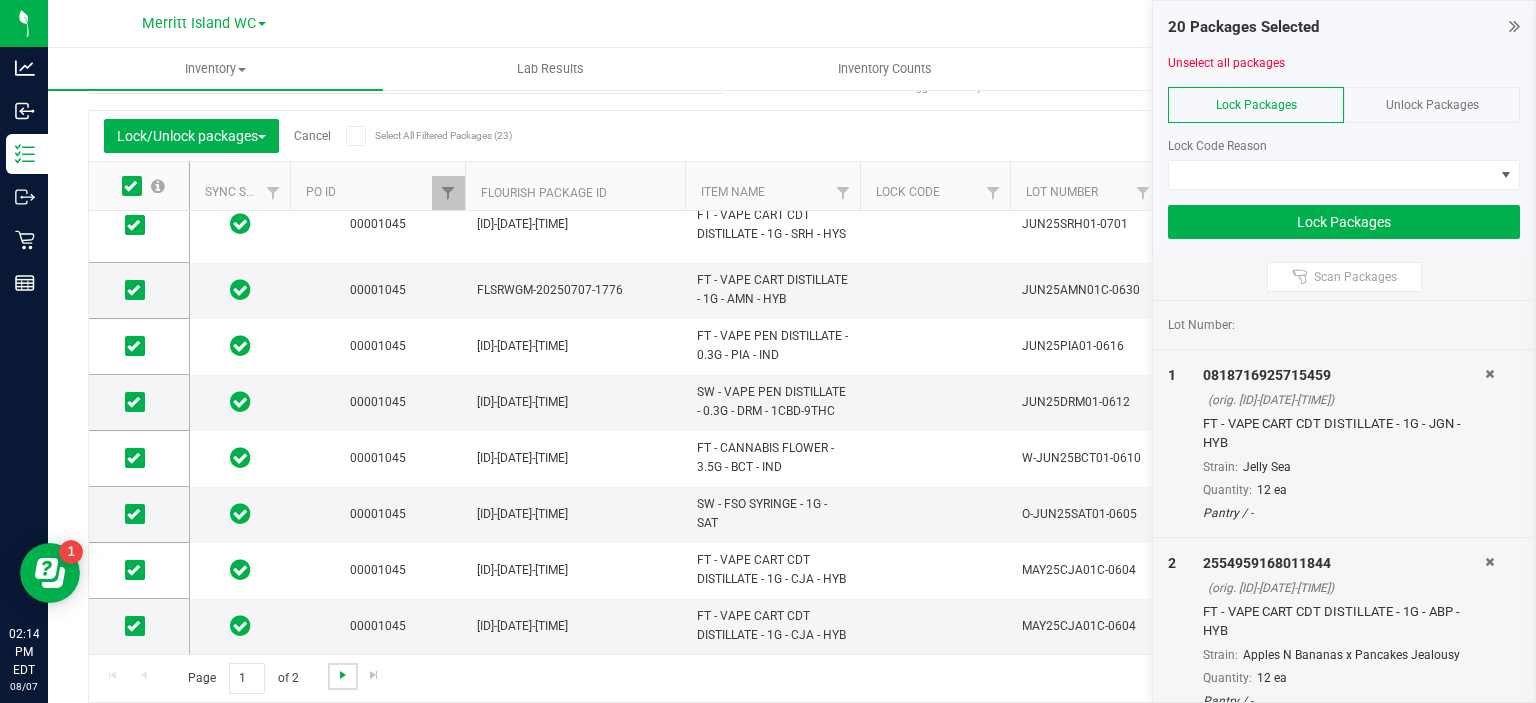 click at bounding box center (343, 675) 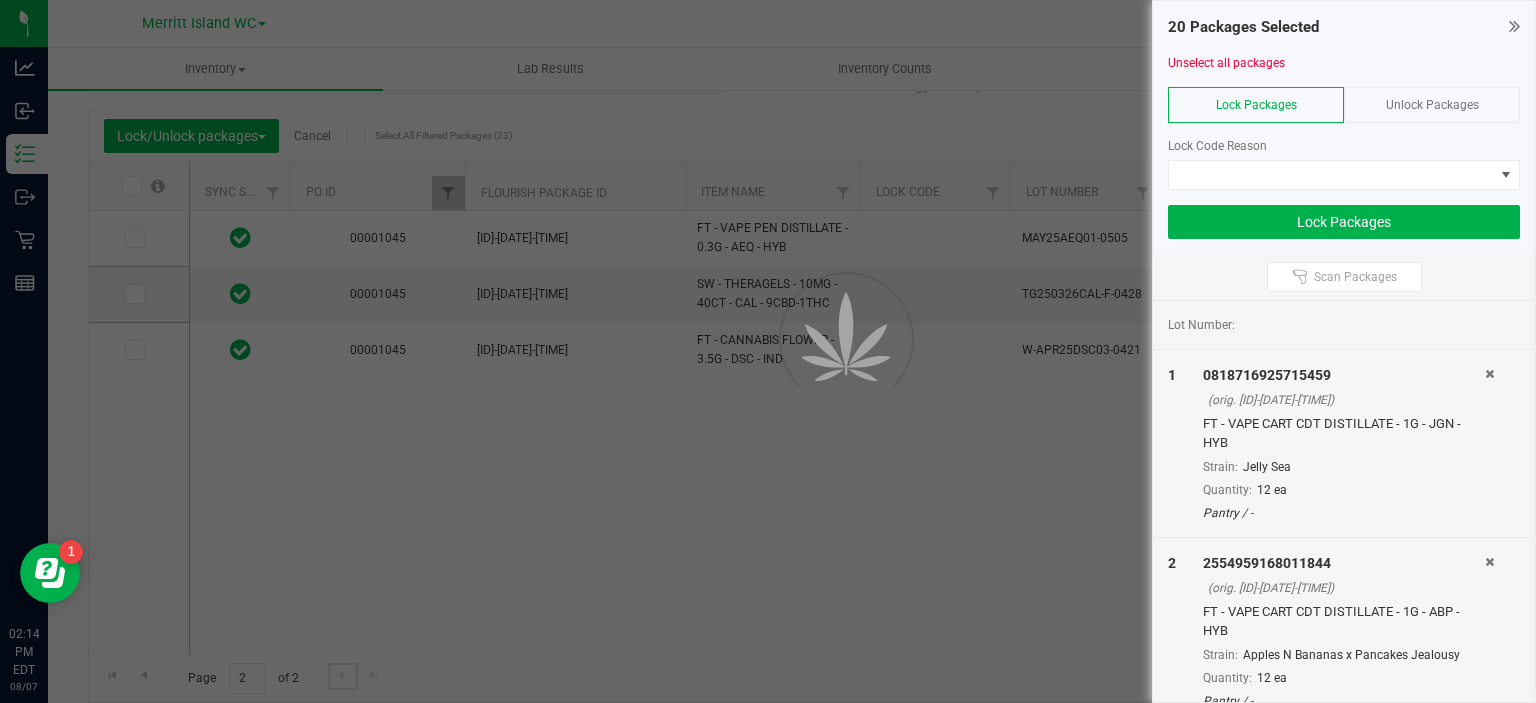 scroll, scrollTop: 0, scrollLeft: 0, axis: both 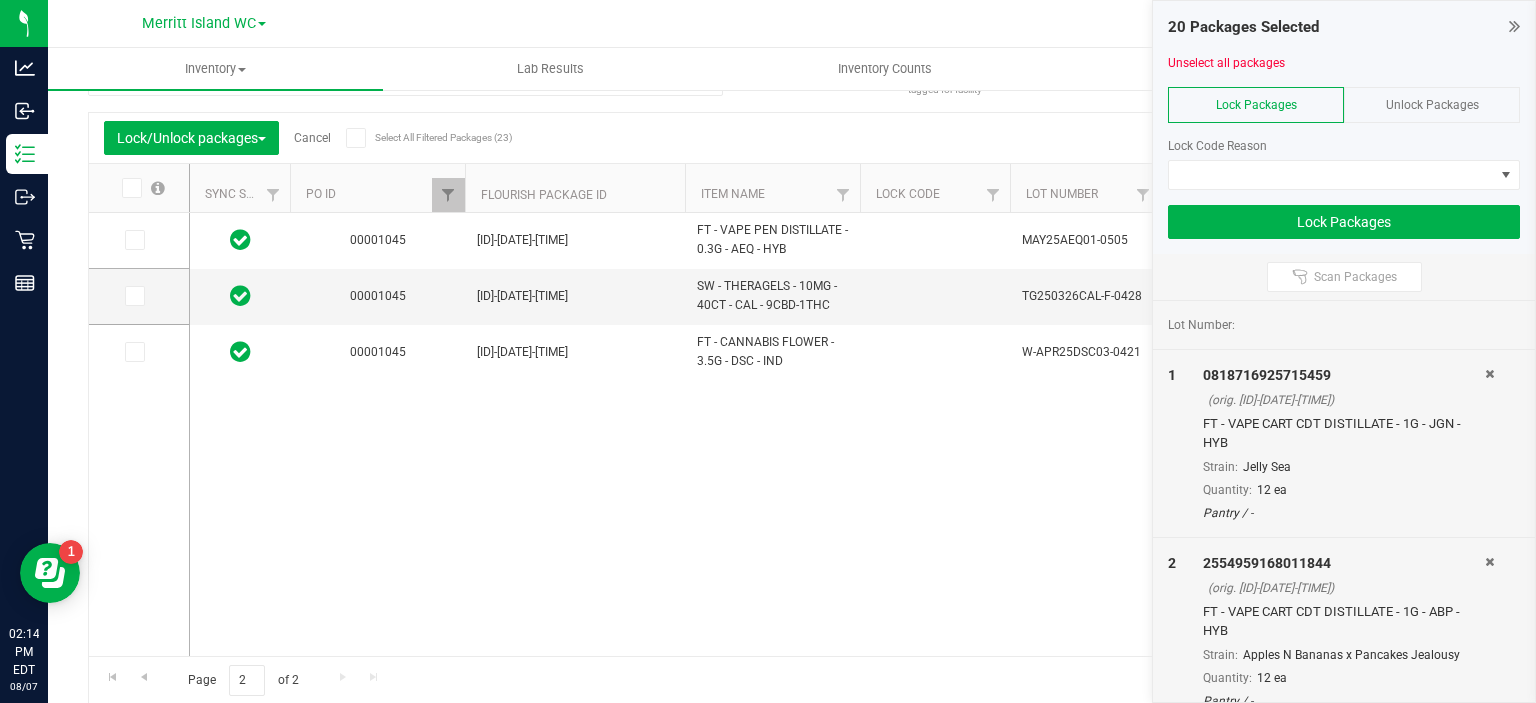 click at bounding box center [130, 188] 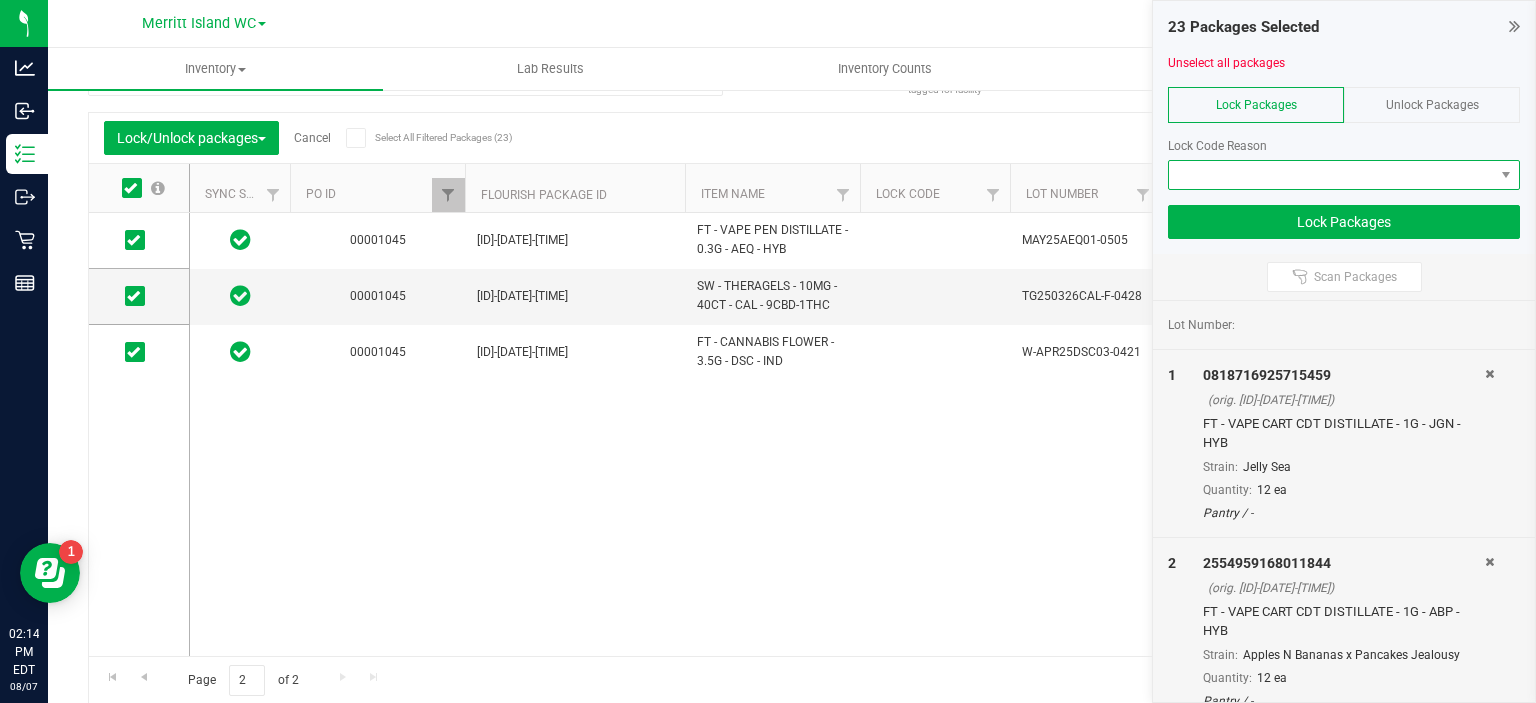 click at bounding box center (1331, 175) 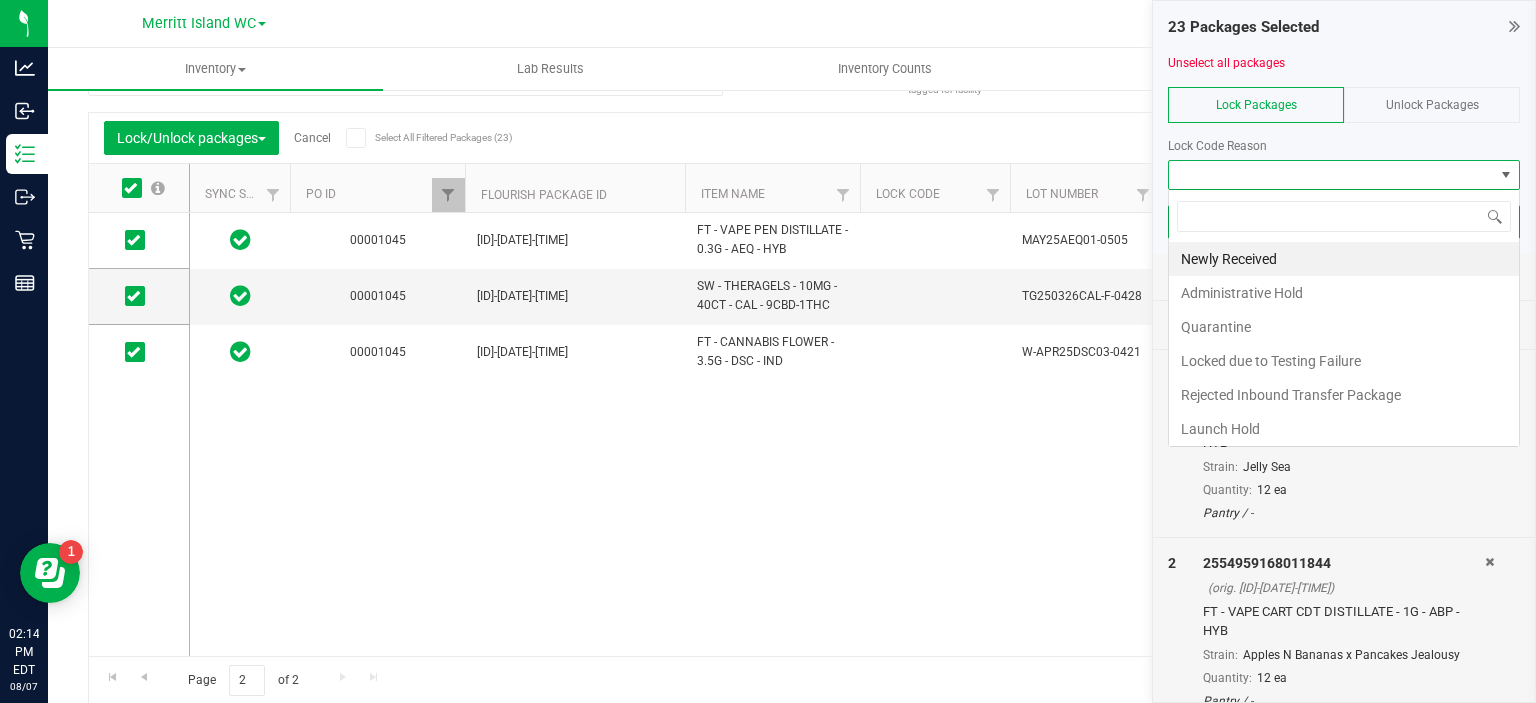 scroll, scrollTop: 99970, scrollLeft: 99647, axis: both 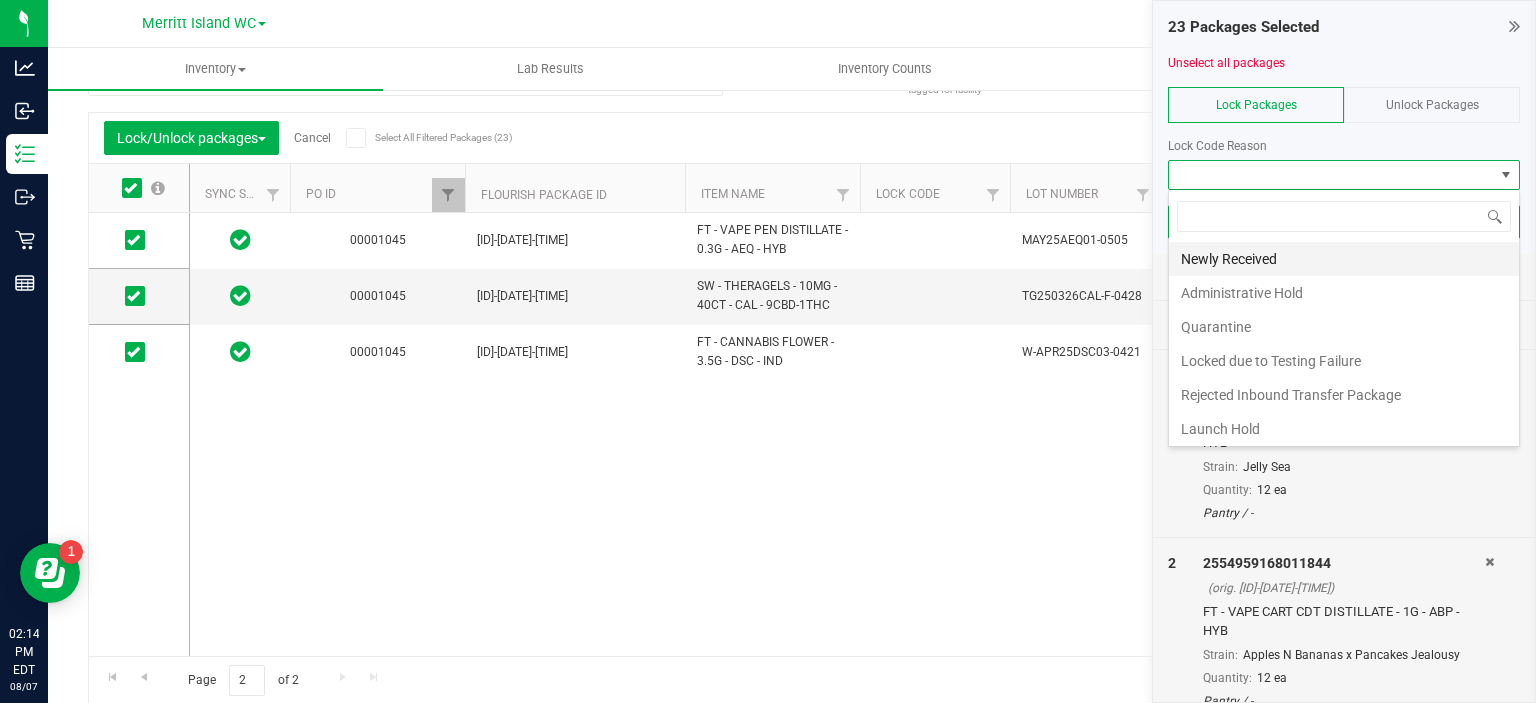 click on "Newly Received" at bounding box center [1344, 259] 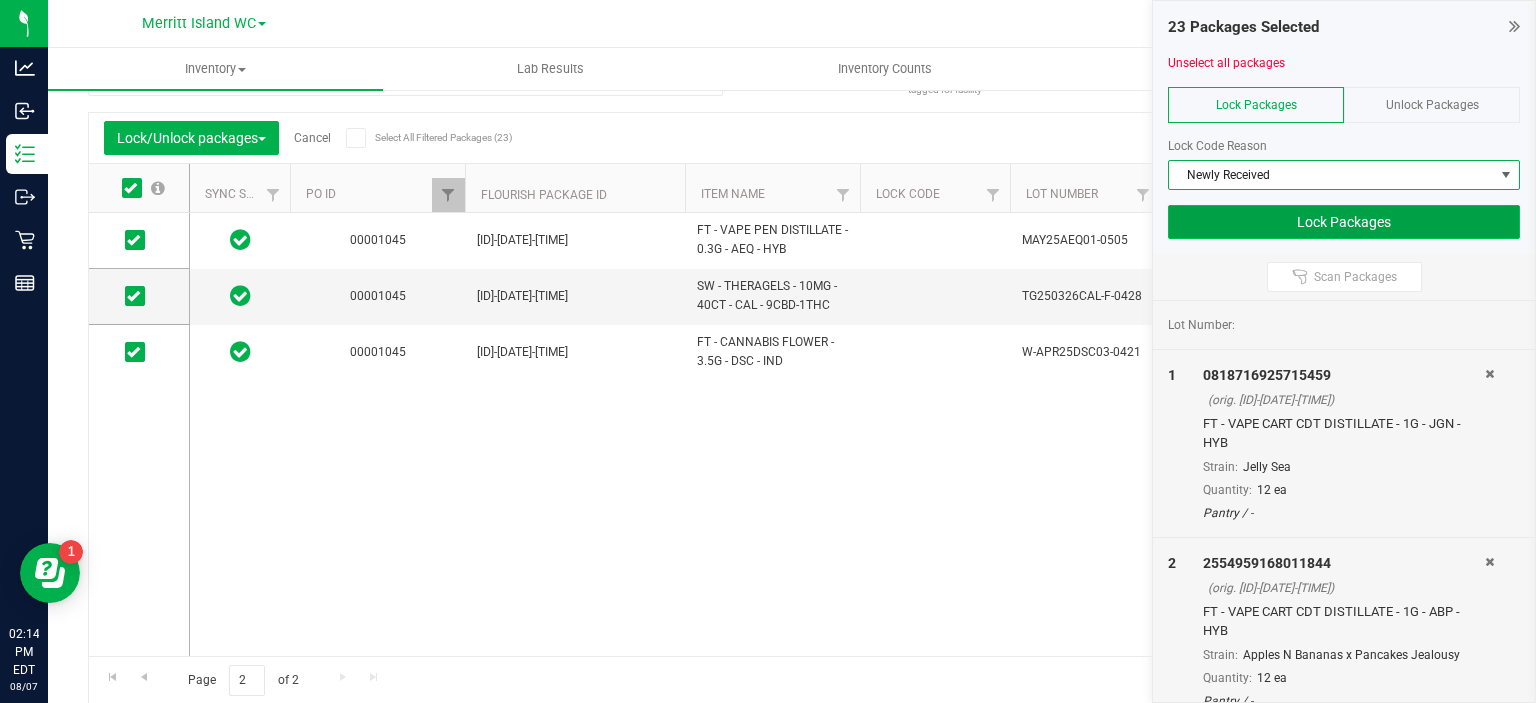 click on "Lock Packages" at bounding box center [1344, 222] 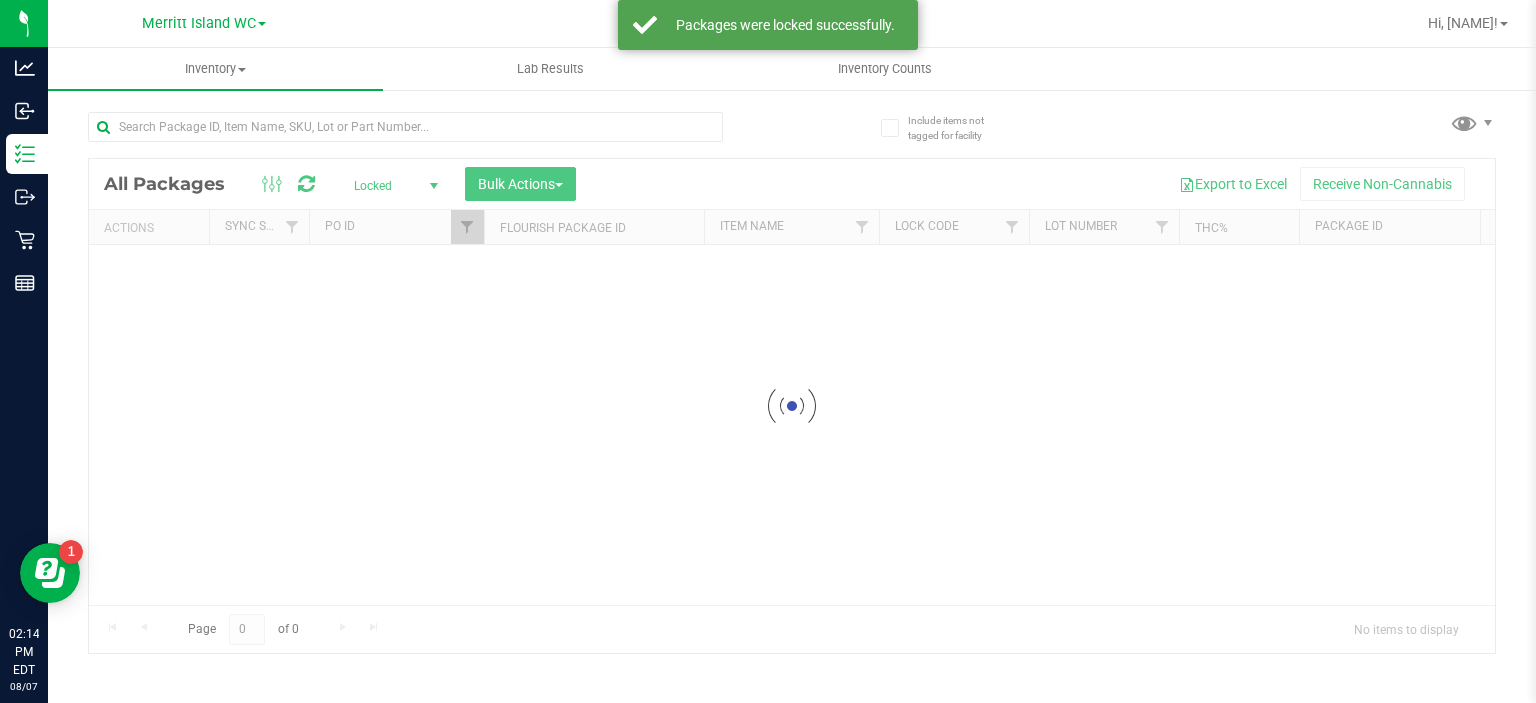 scroll, scrollTop: 0, scrollLeft: 0, axis: both 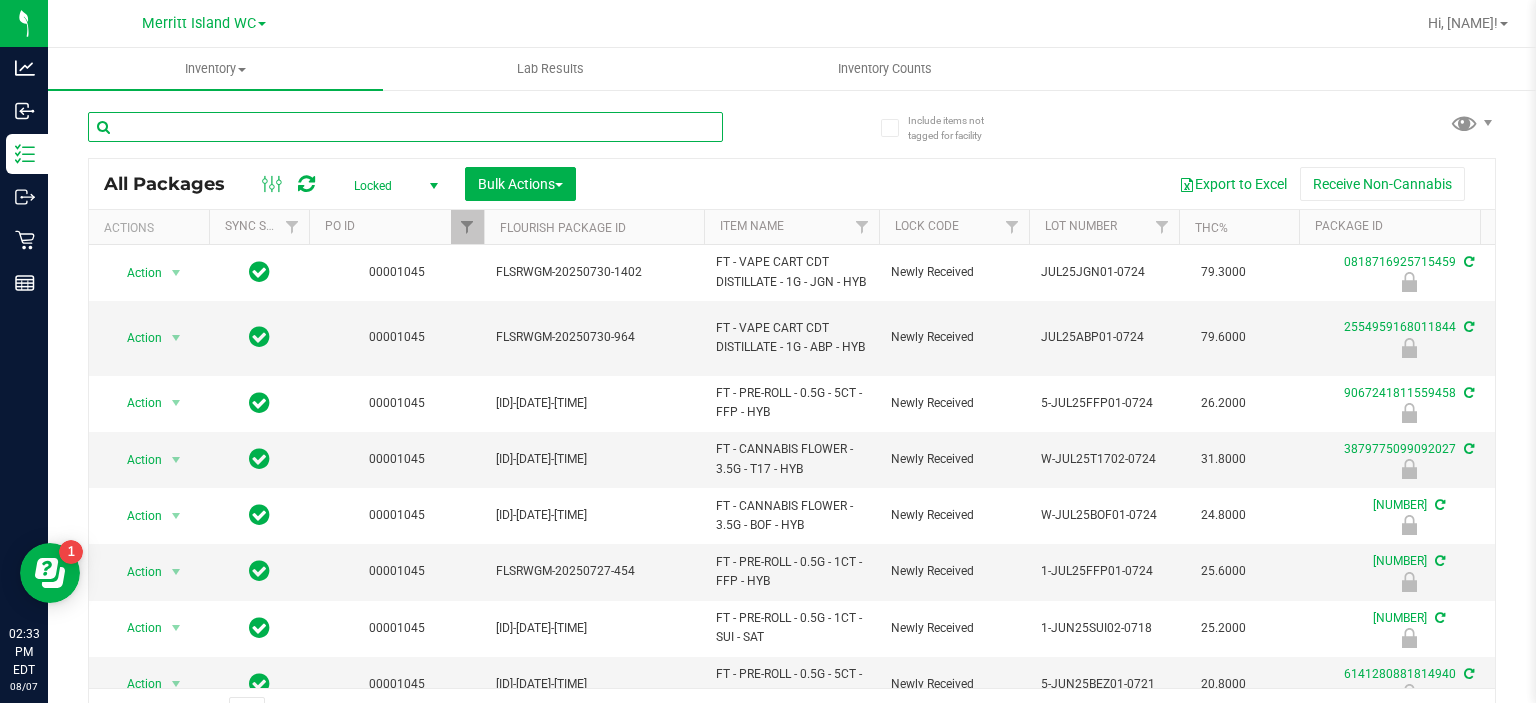 click at bounding box center (405, 127) 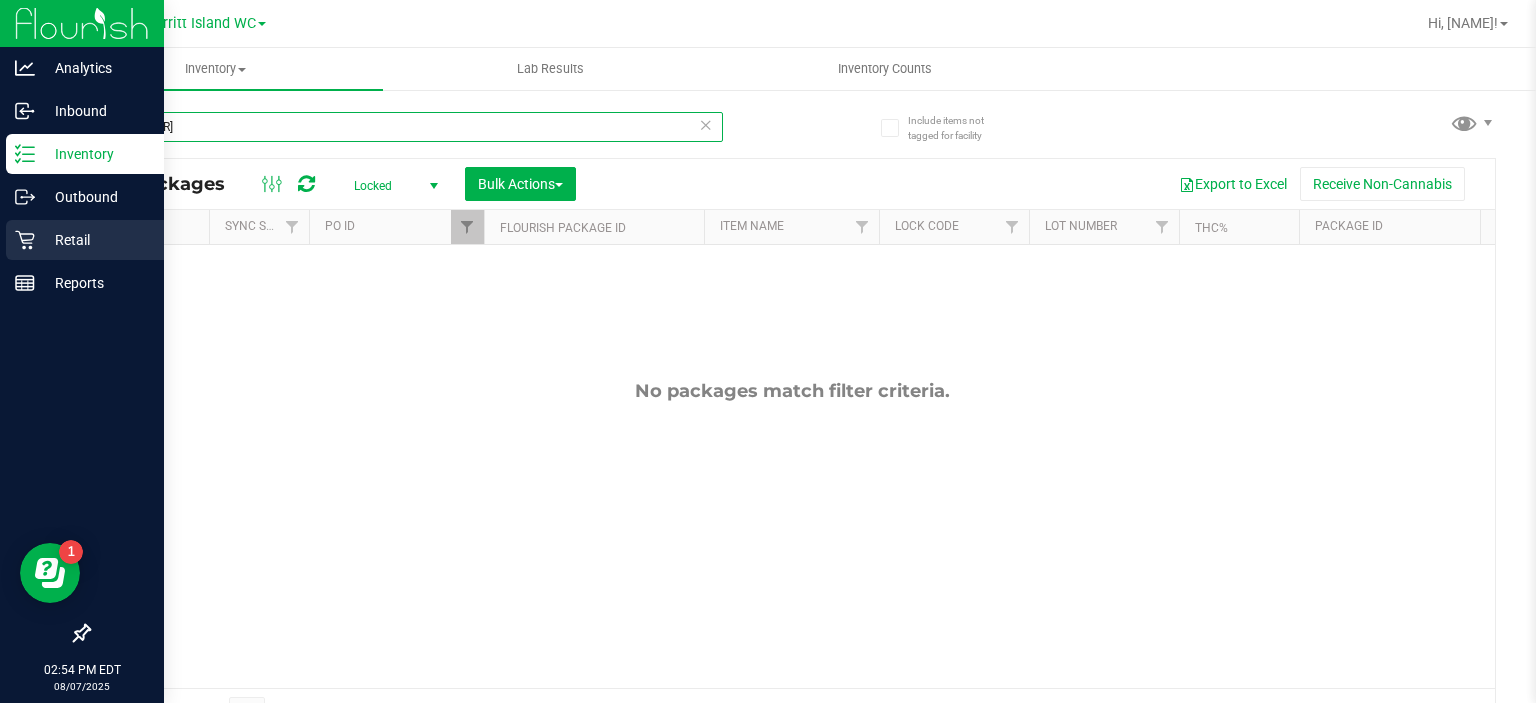 type on "0240686644134186" 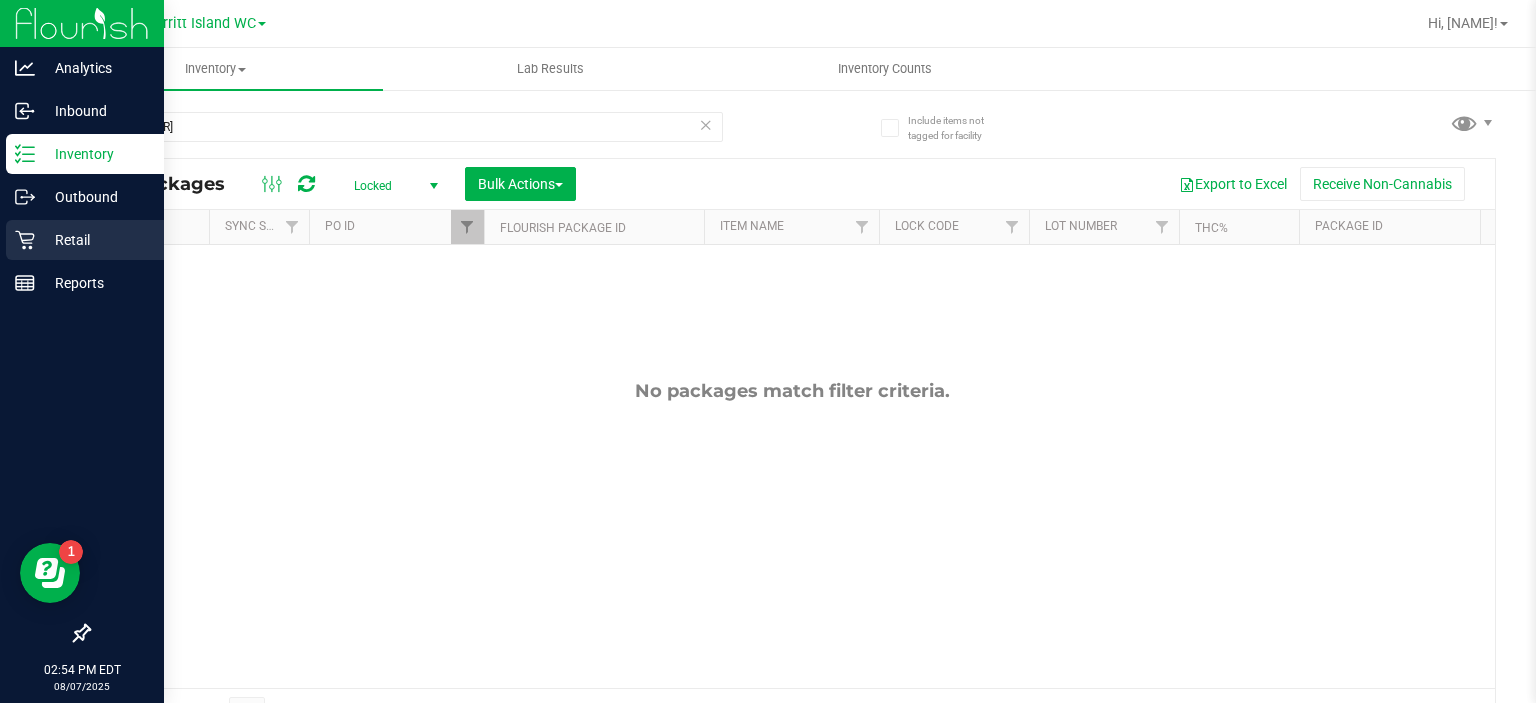 click 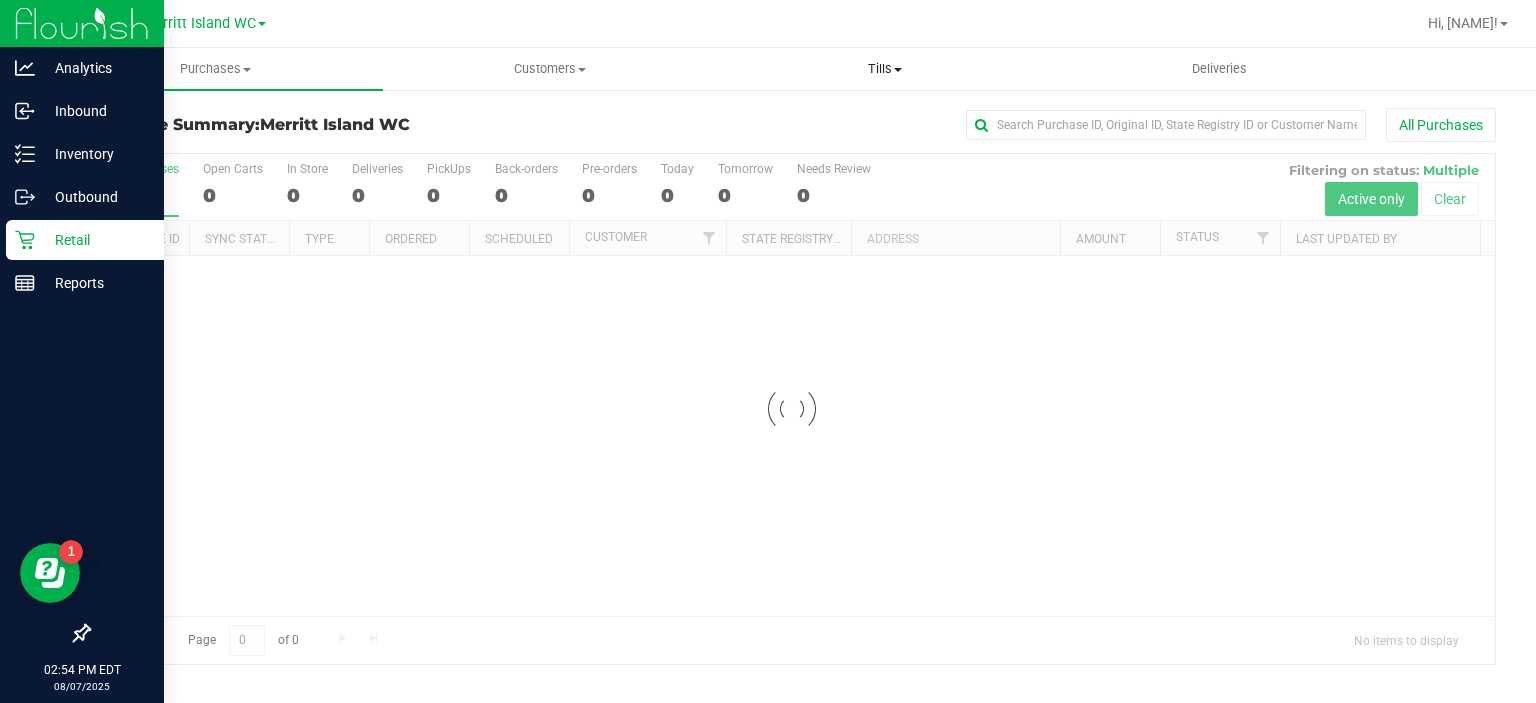 click on "Tills" at bounding box center (885, 69) 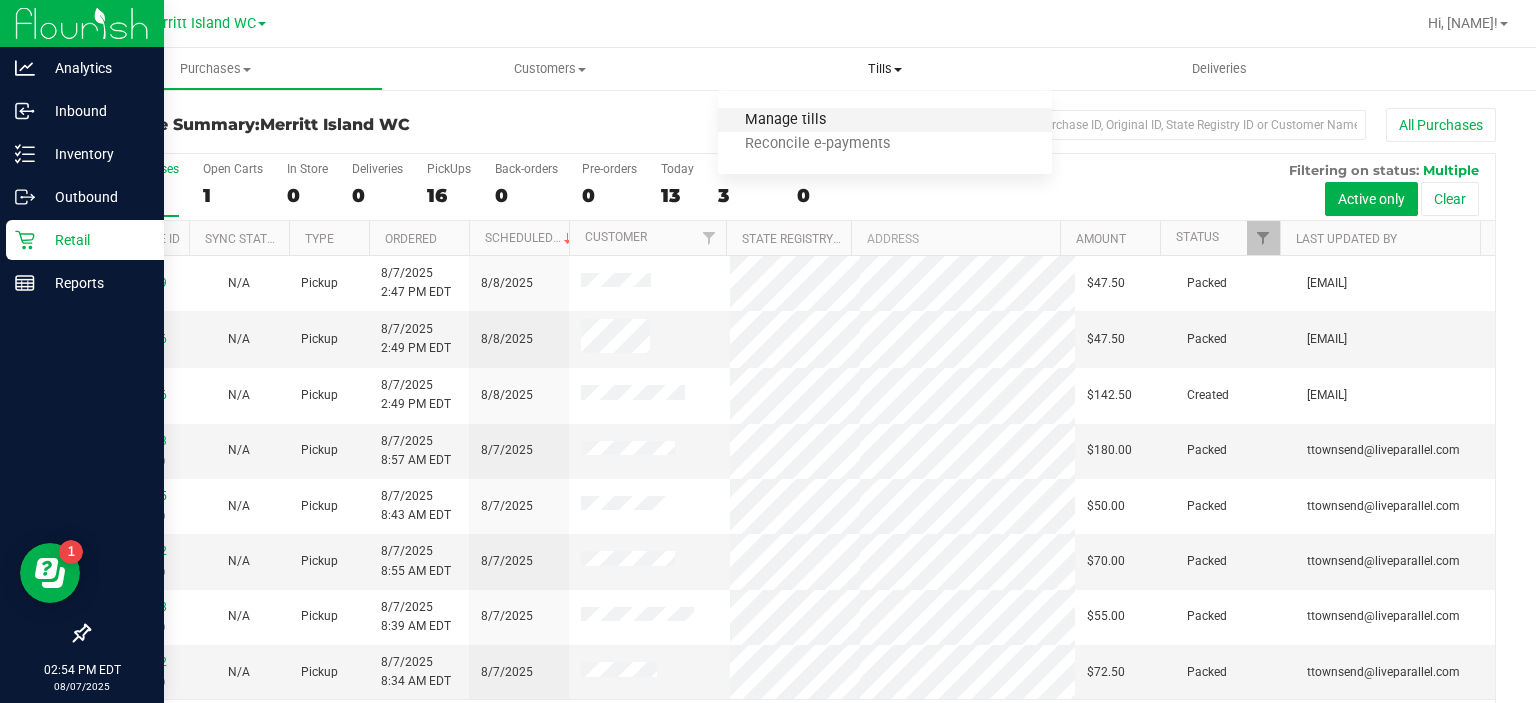 click on "Manage tills" at bounding box center (785, 120) 